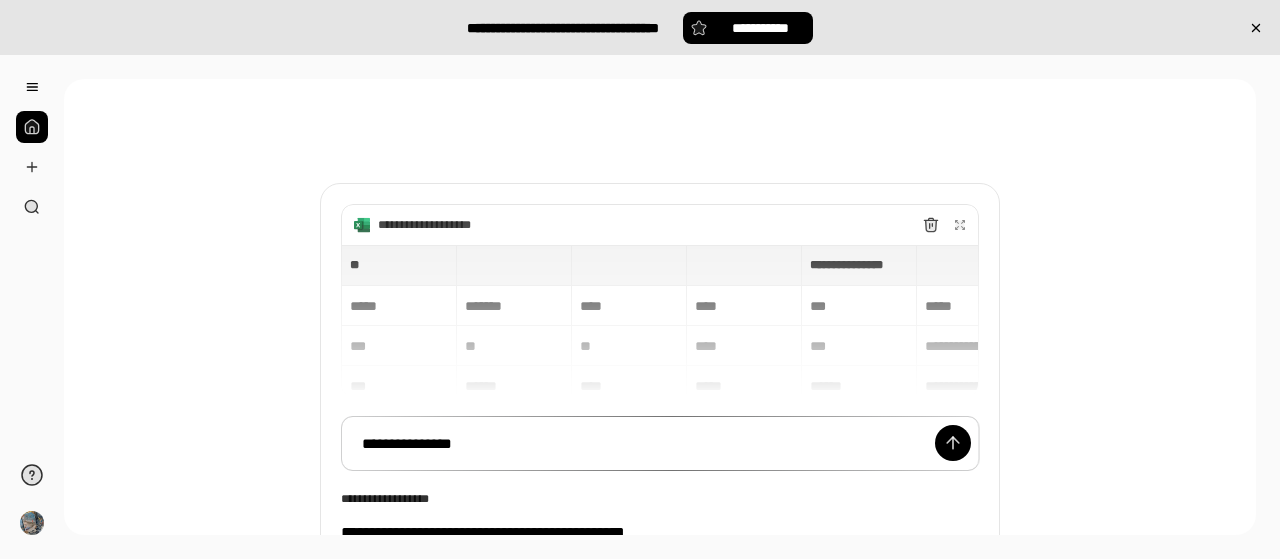 scroll, scrollTop: 0, scrollLeft: 0, axis: both 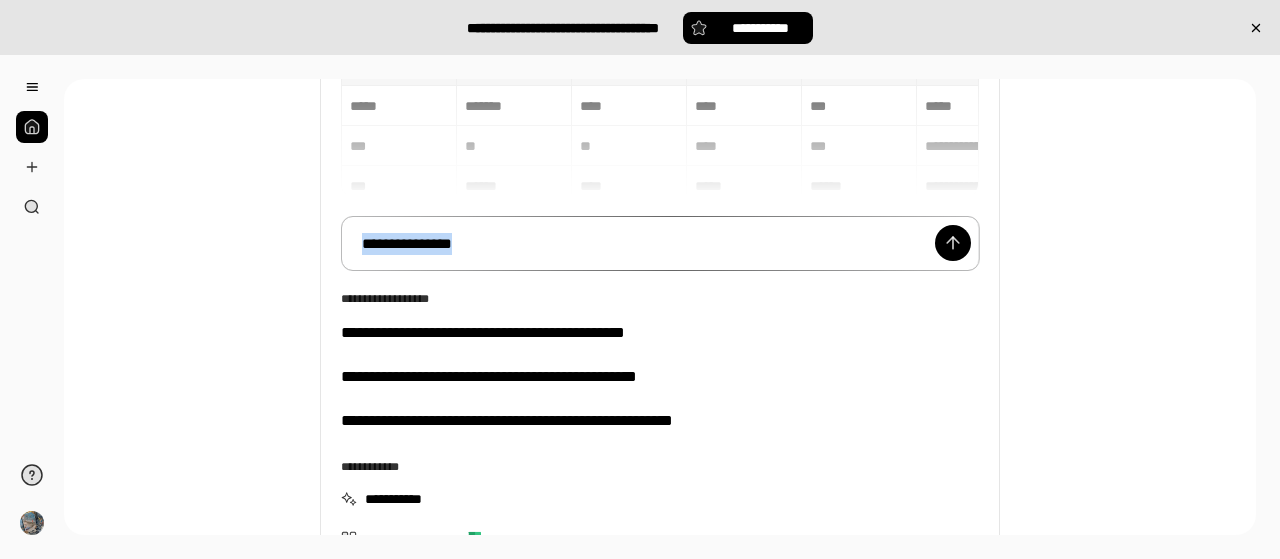 click on "**********" at bounding box center (660, 243) 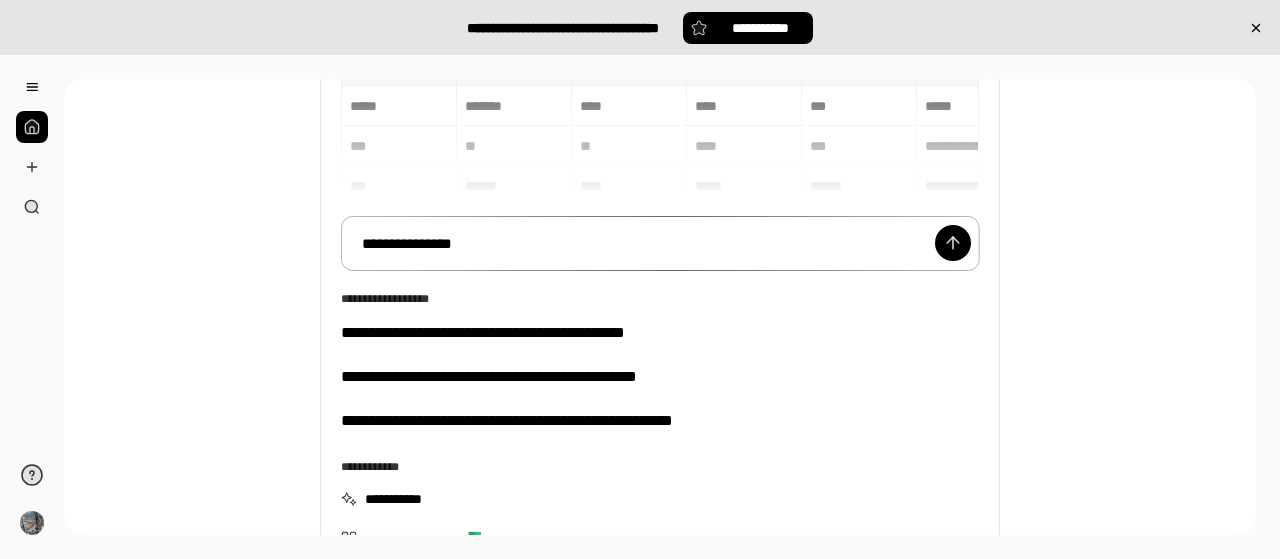 type 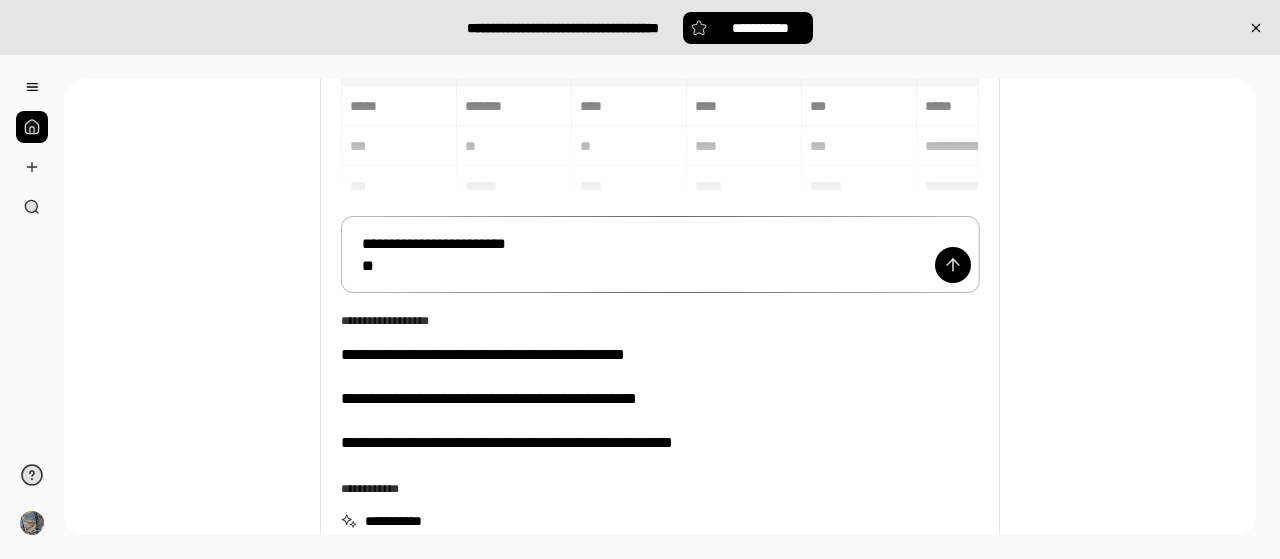 click on "**********" at bounding box center (660, 254) 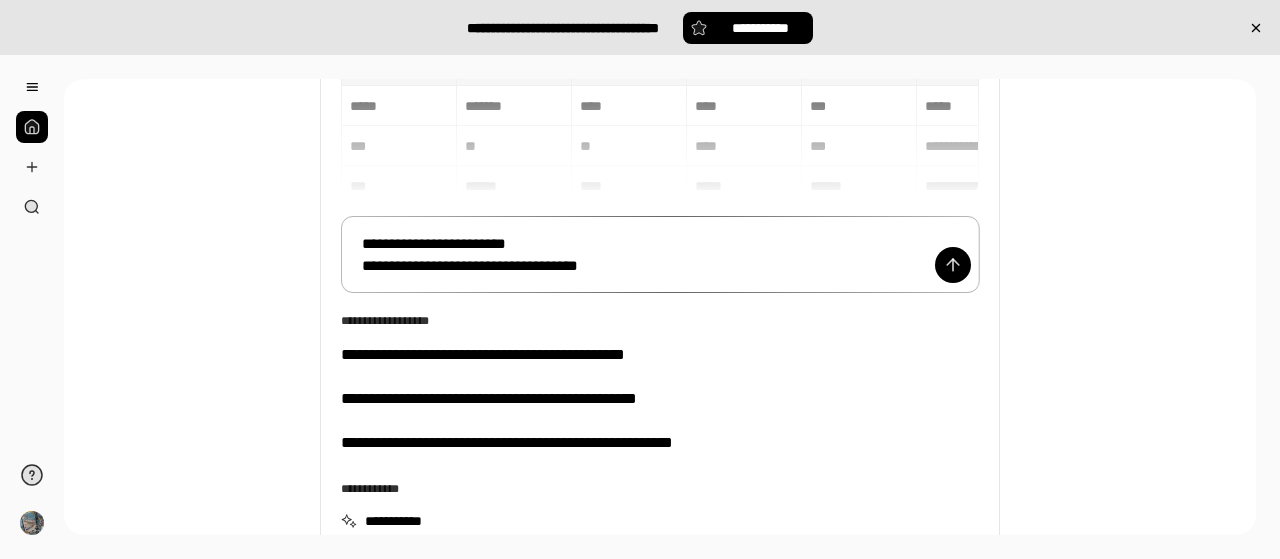 click on "**********" at bounding box center (660, 254) 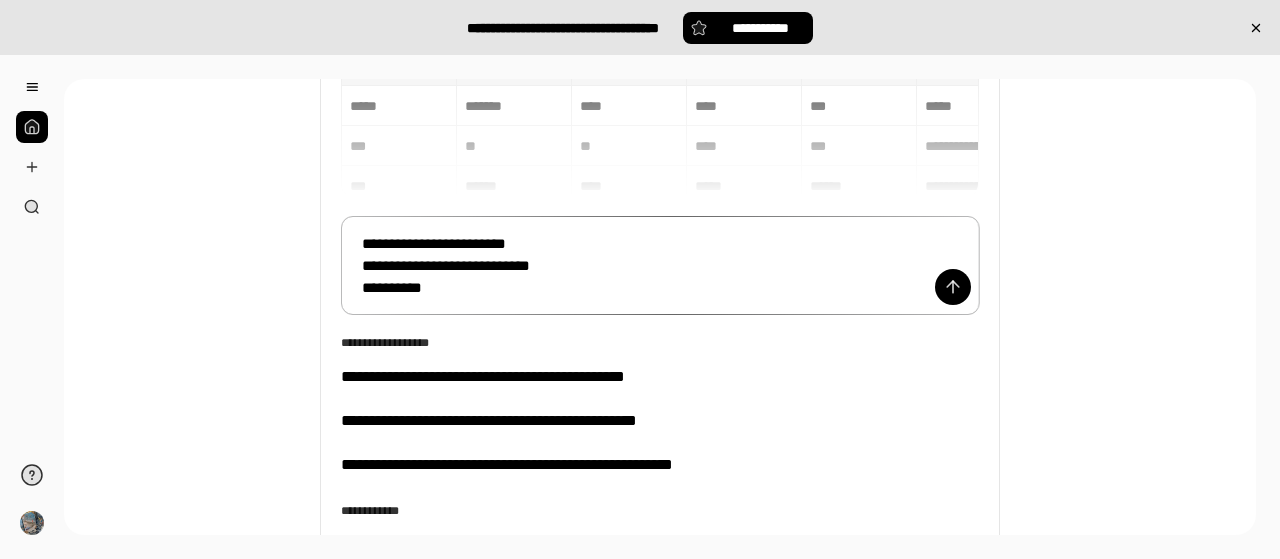click on "**********" at bounding box center [660, 265] 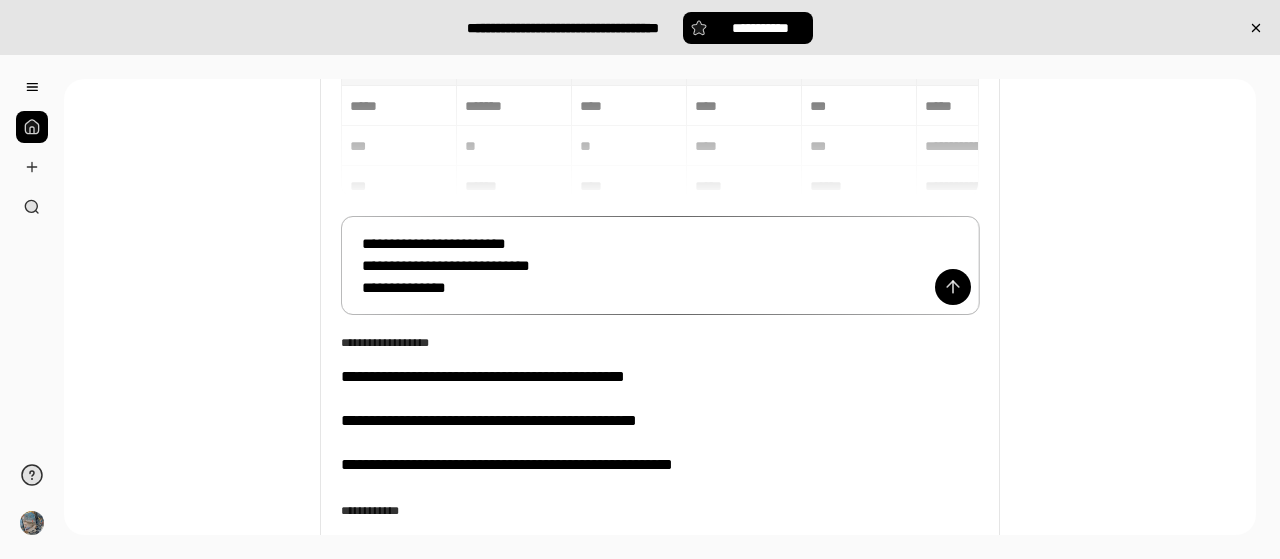 click on "**********" at bounding box center [660, 265] 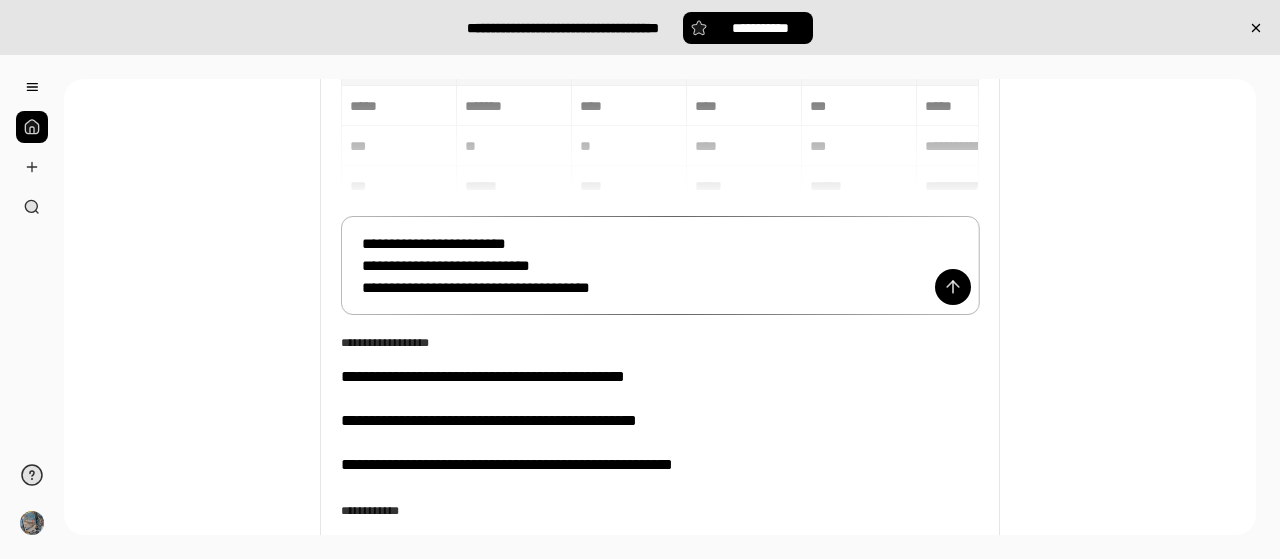 click on "**********" at bounding box center [660, 265] 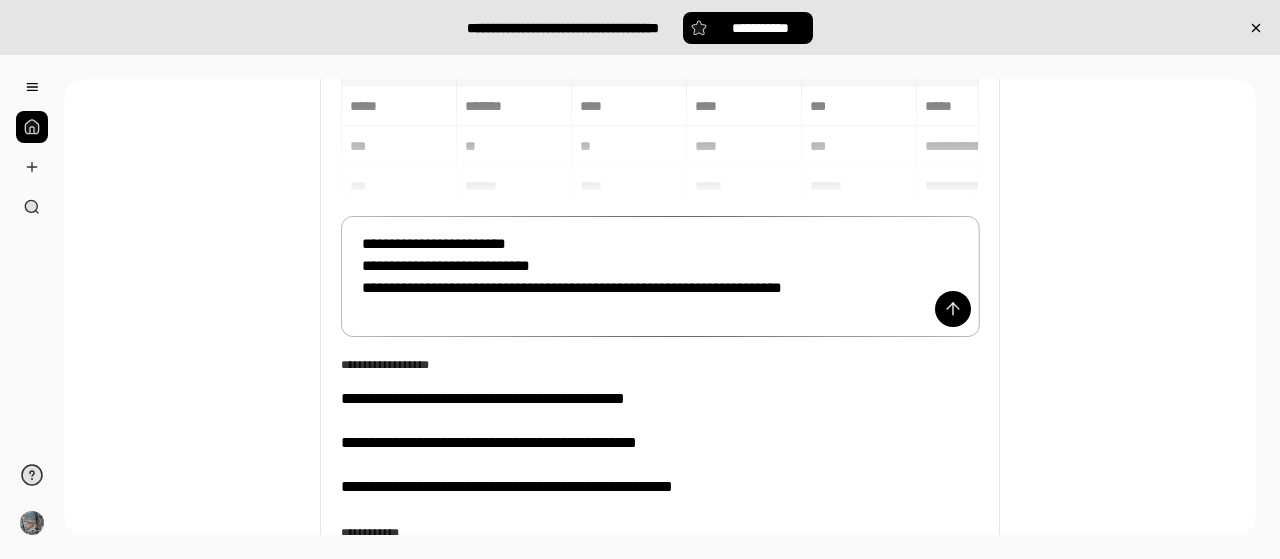 click on "**********" at bounding box center [660, 276] 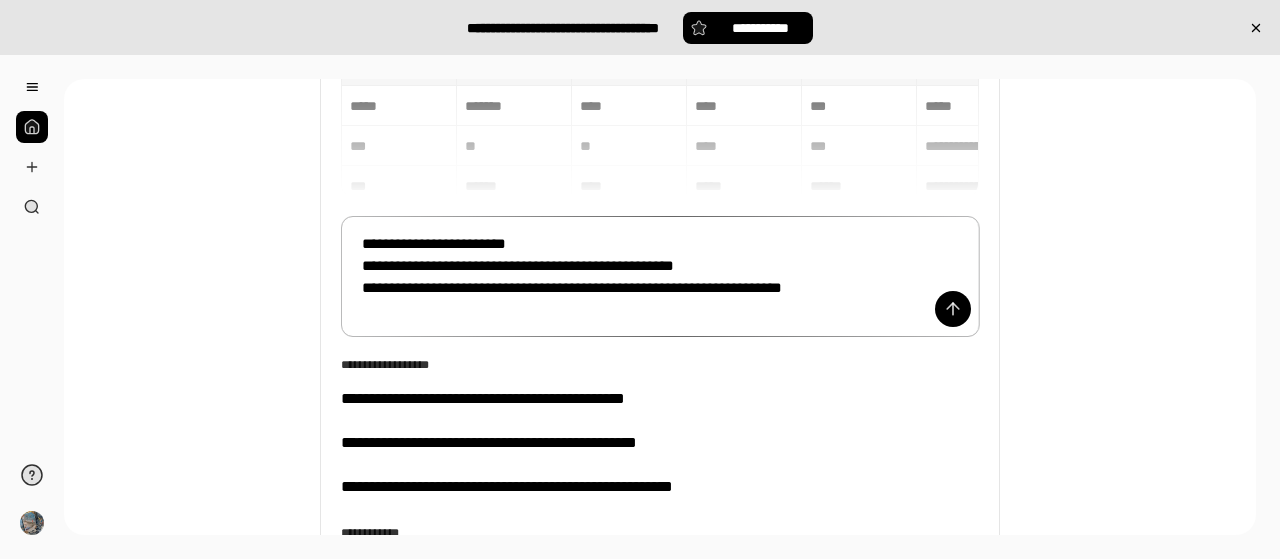 click on "**********" at bounding box center (660, 276) 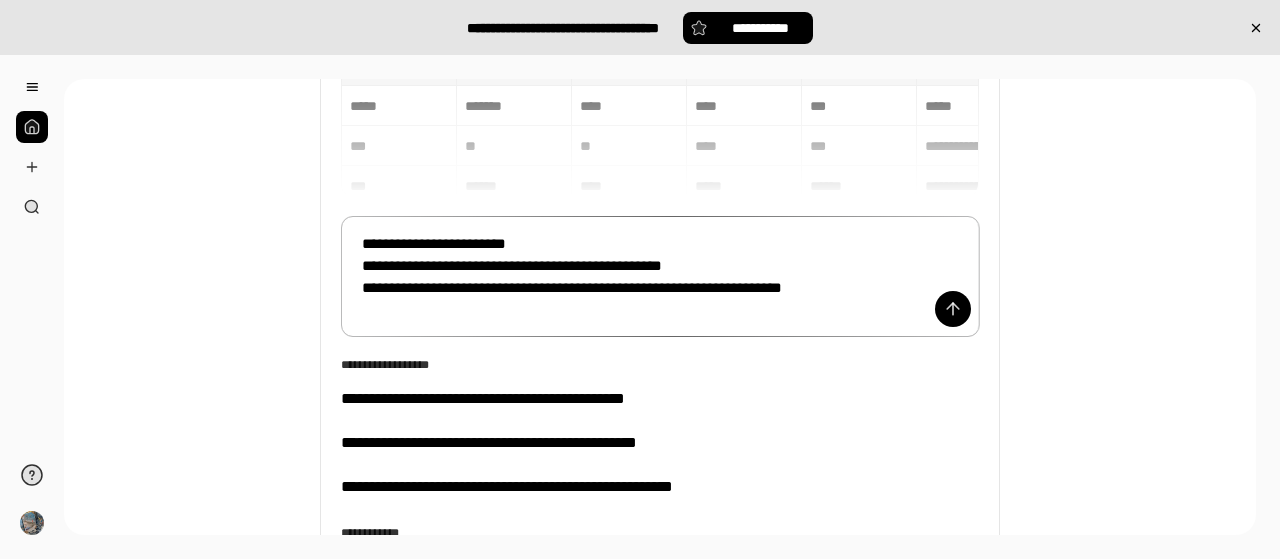 click on "**********" at bounding box center [660, 276] 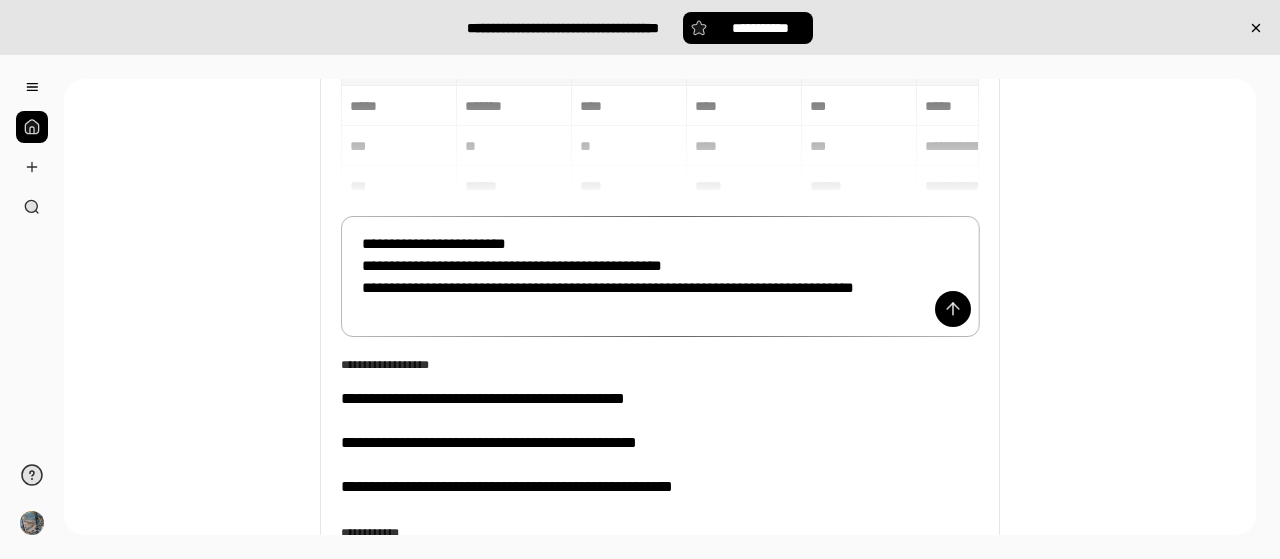 click on "**********" at bounding box center [660, 276] 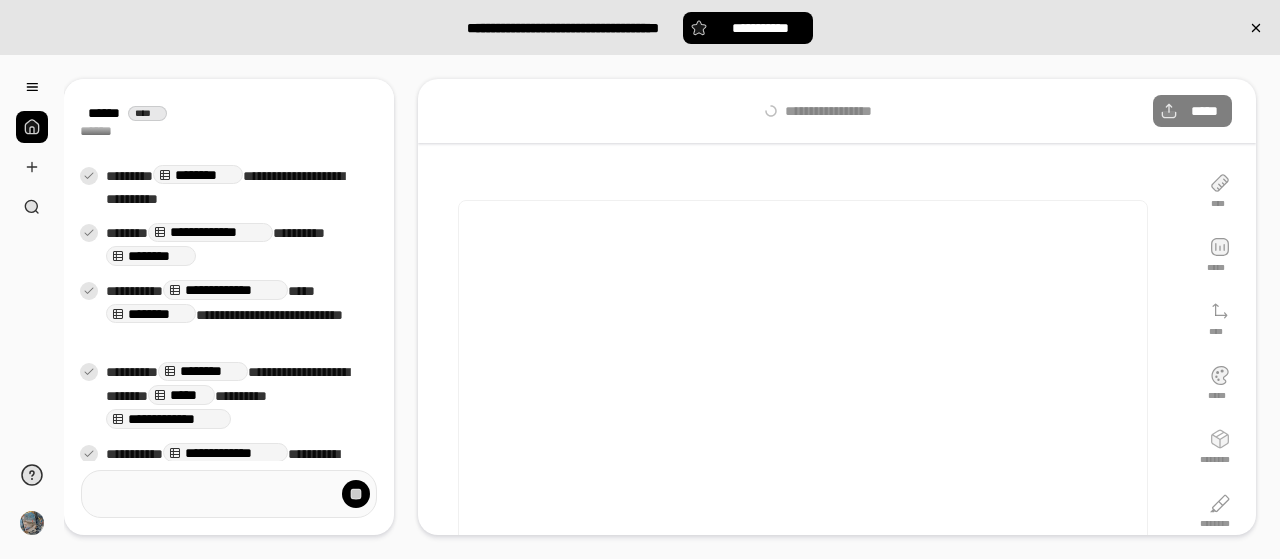 scroll, scrollTop: 324, scrollLeft: 0, axis: vertical 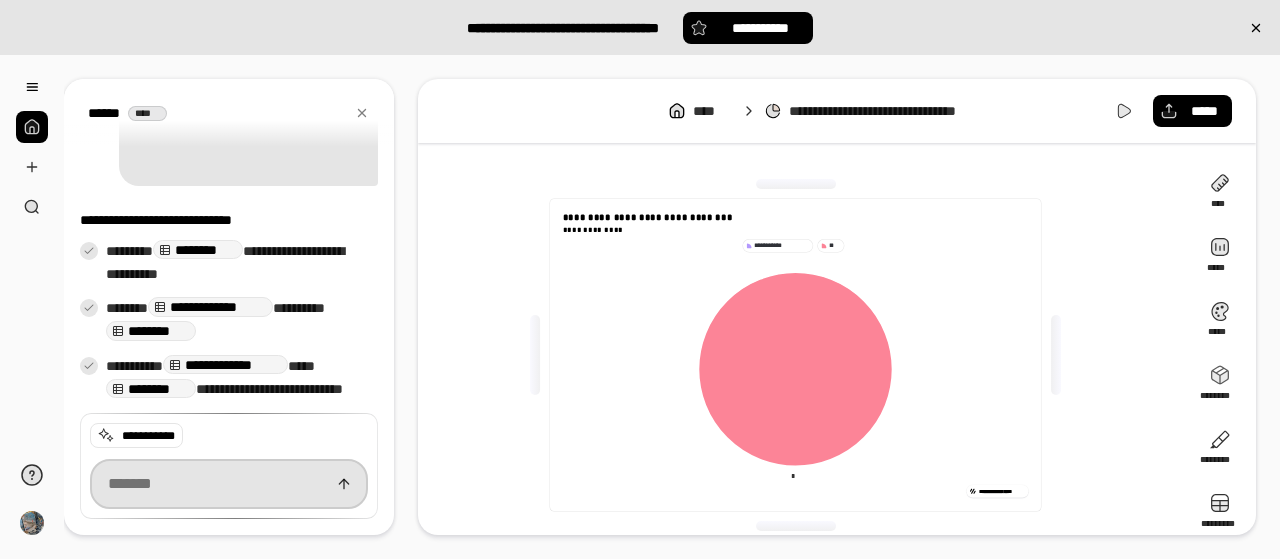 click at bounding box center (229, 484) 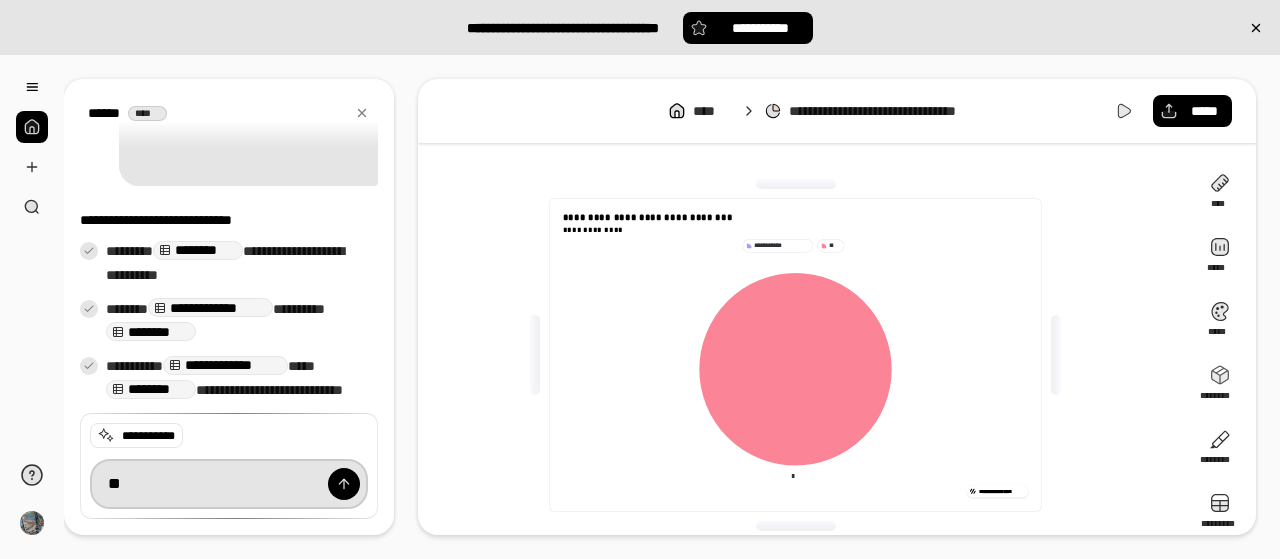 type on "*" 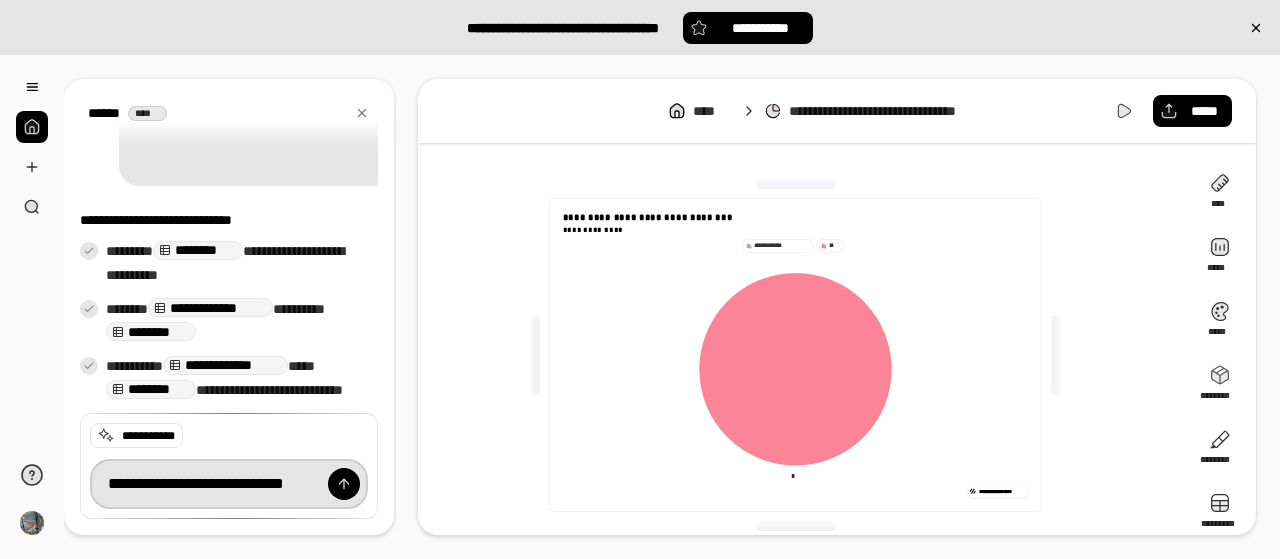 scroll, scrollTop: 0, scrollLeft: 154, axis: horizontal 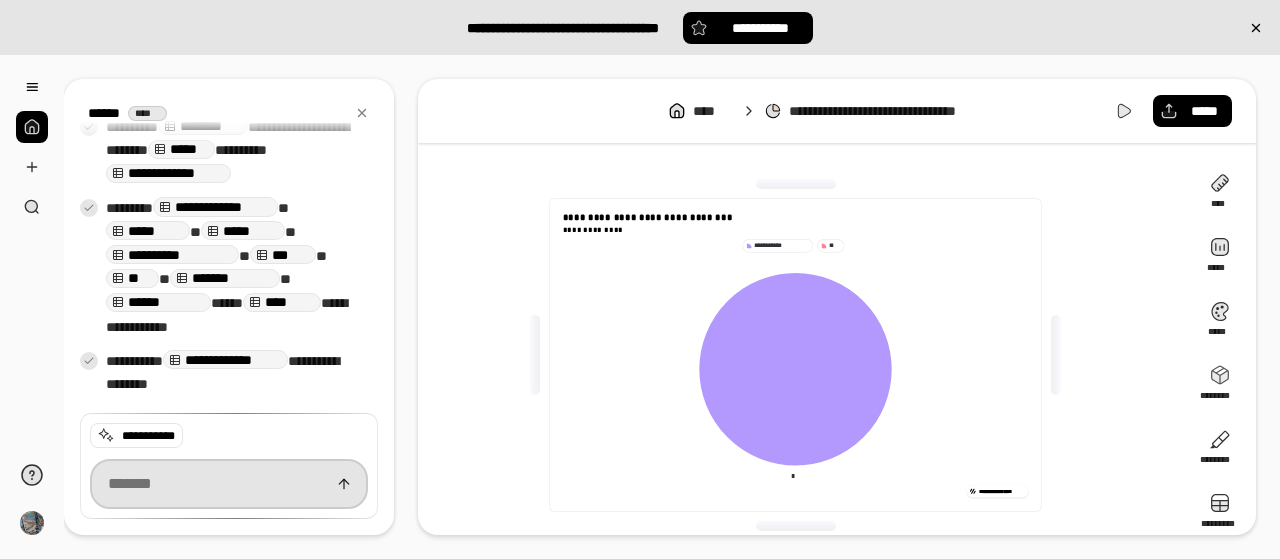 click at bounding box center [229, 484] 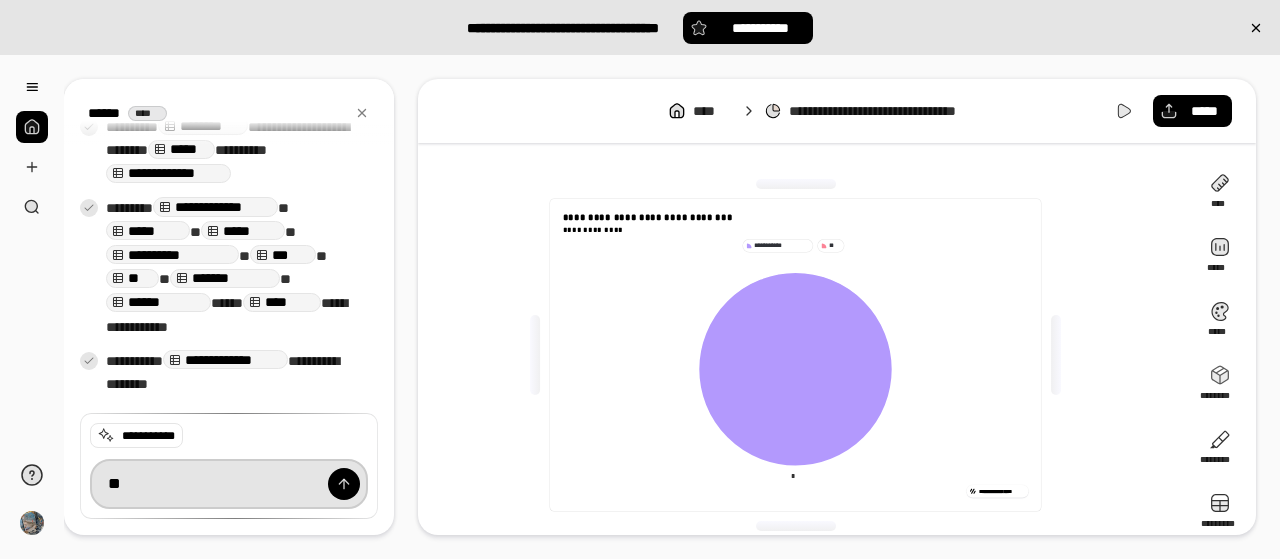type on "*" 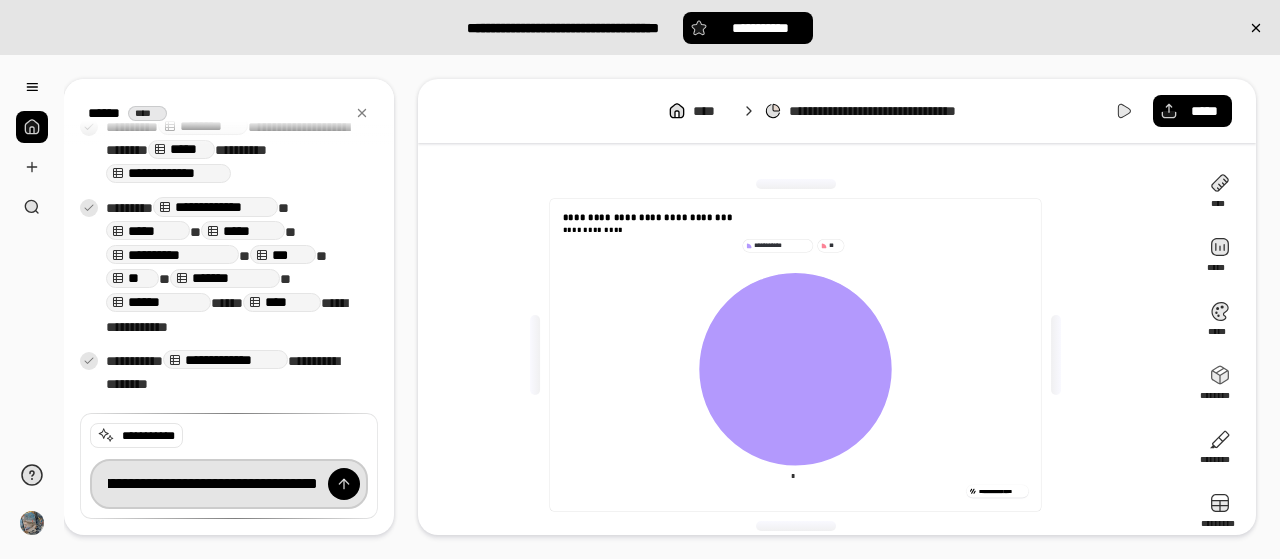 scroll, scrollTop: 0, scrollLeft: 416, axis: horizontal 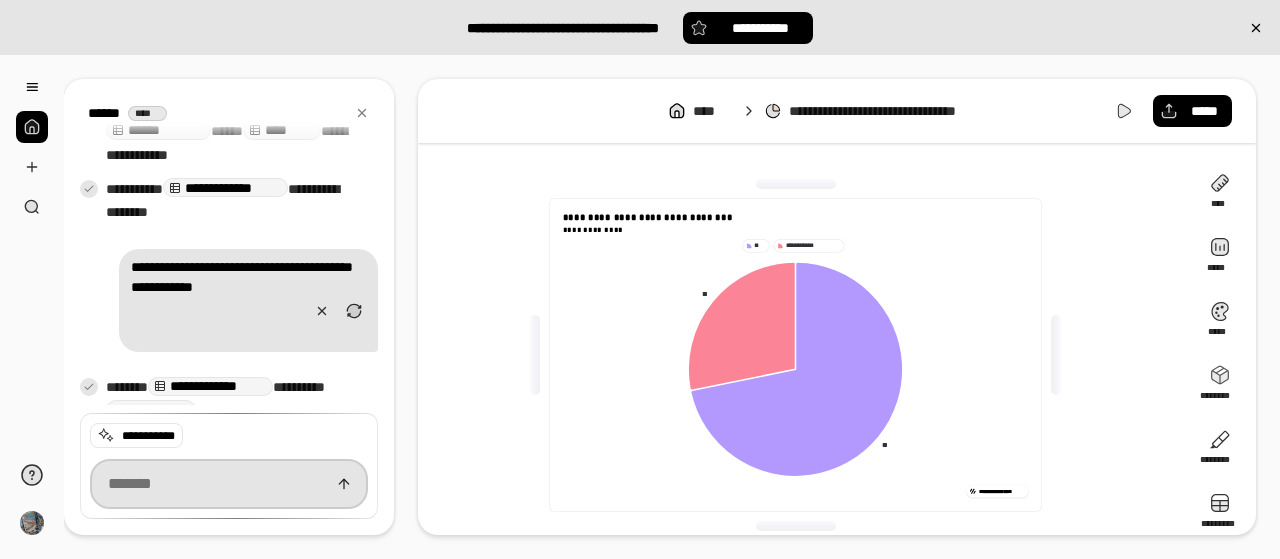 click at bounding box center [229, 484] 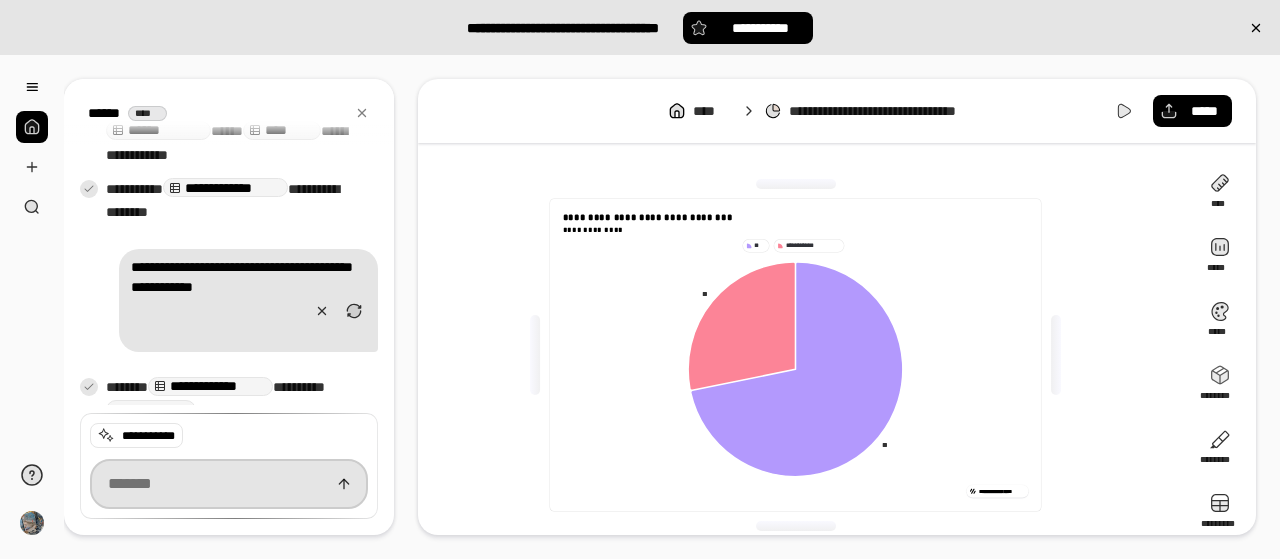 click at bounding box center [229, 484] 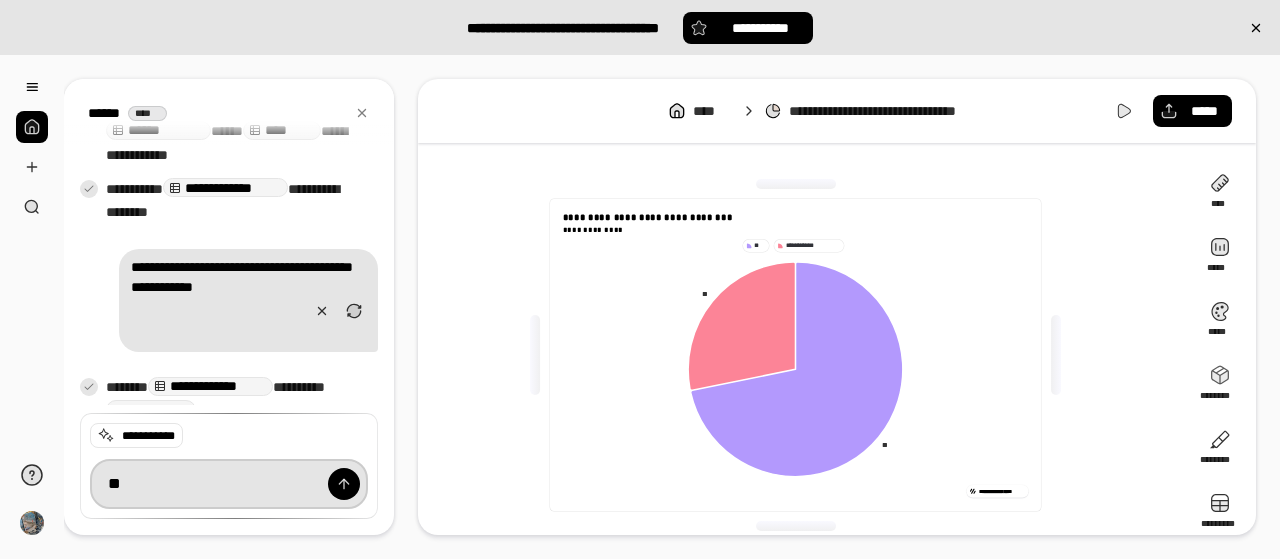 type on "*" 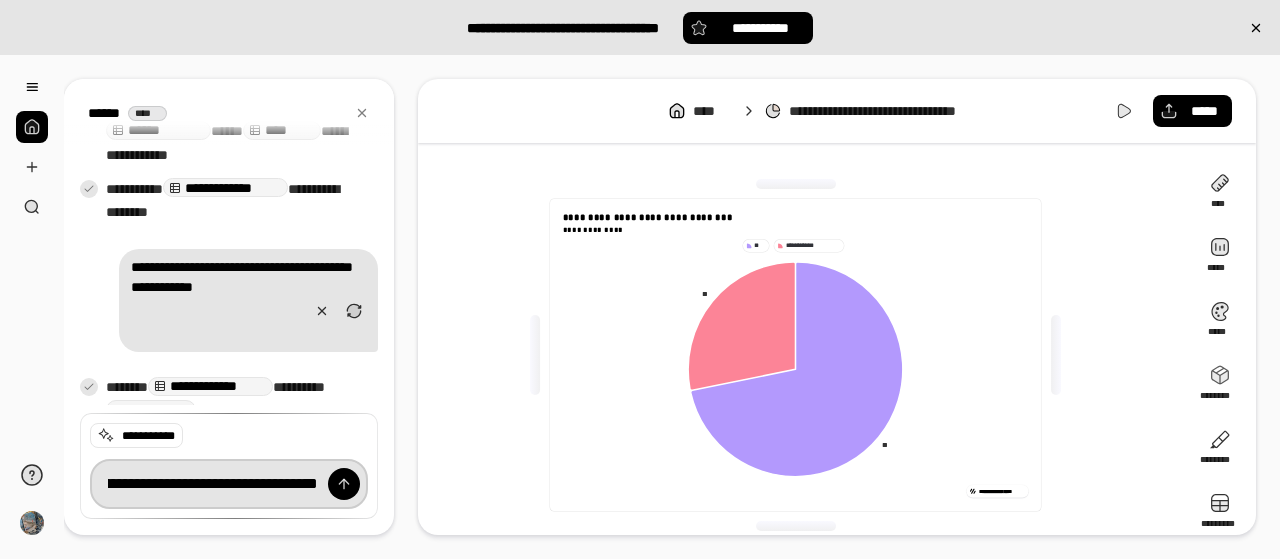 scroll, scrollTop: 0, scrollLeft: 416, axis: horizontal 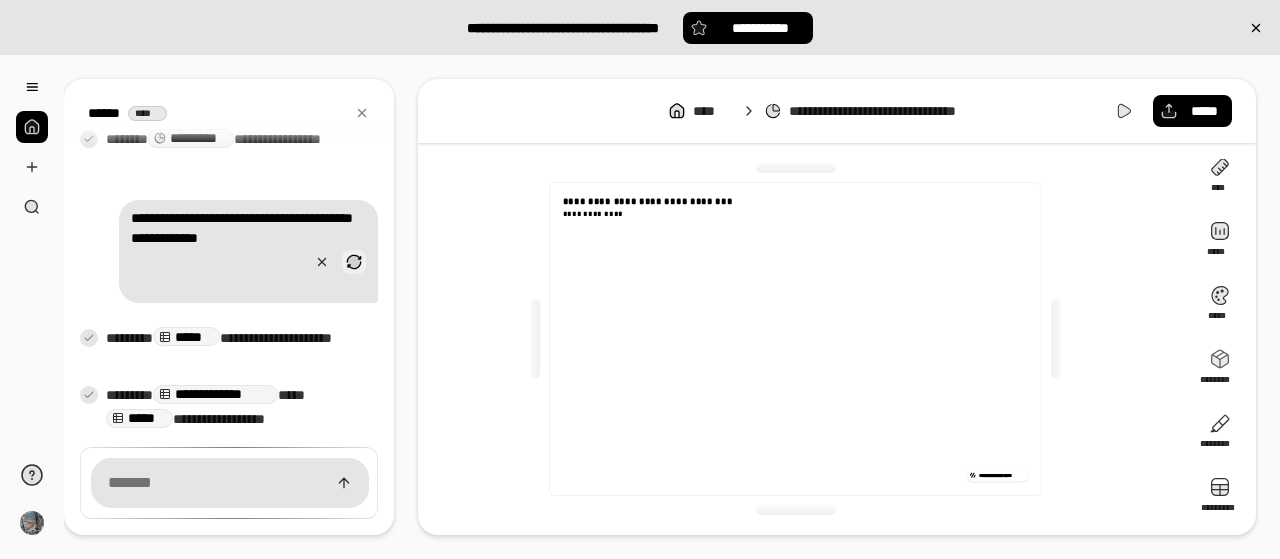 click at bounding box center [354, 262] 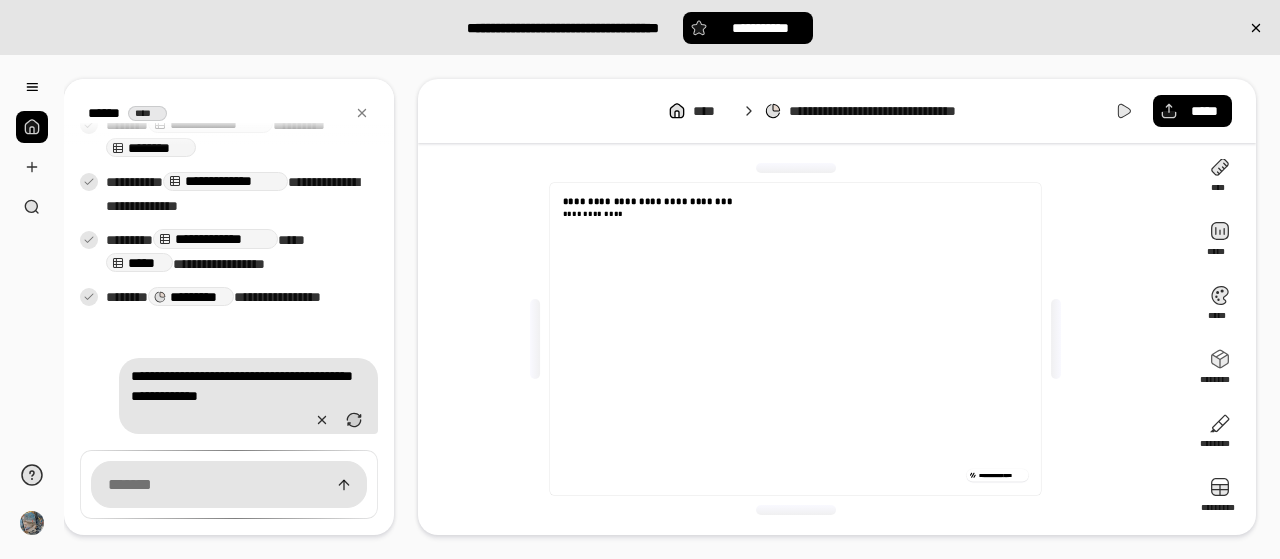 scroll, scrollTop: 1578, scrollLeft: 0, axis: vertical 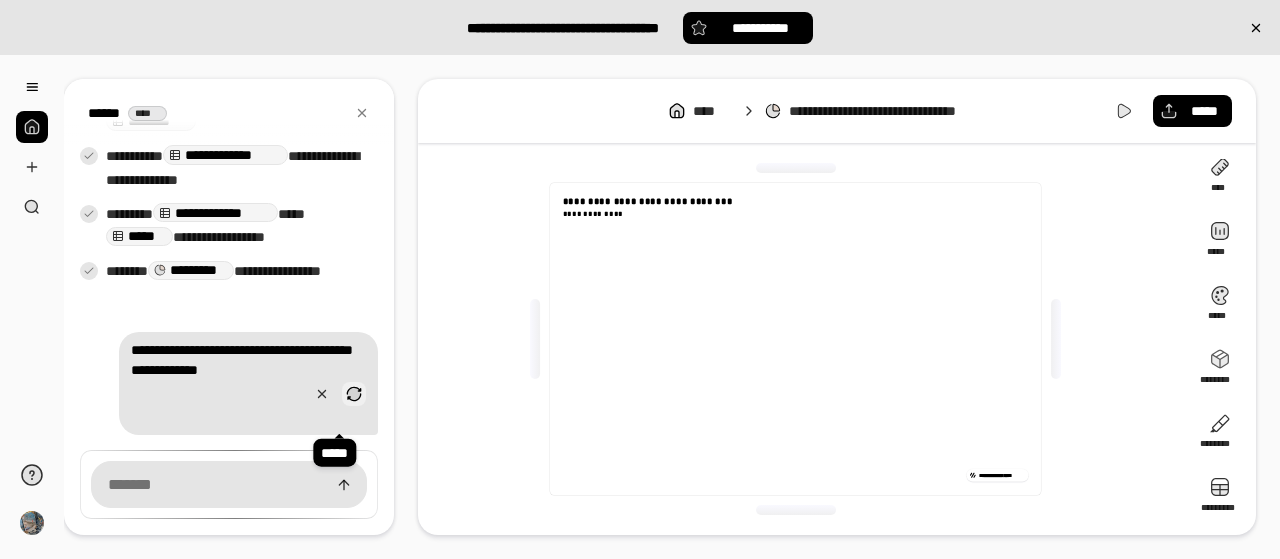 click at bounding box center (354, 394) 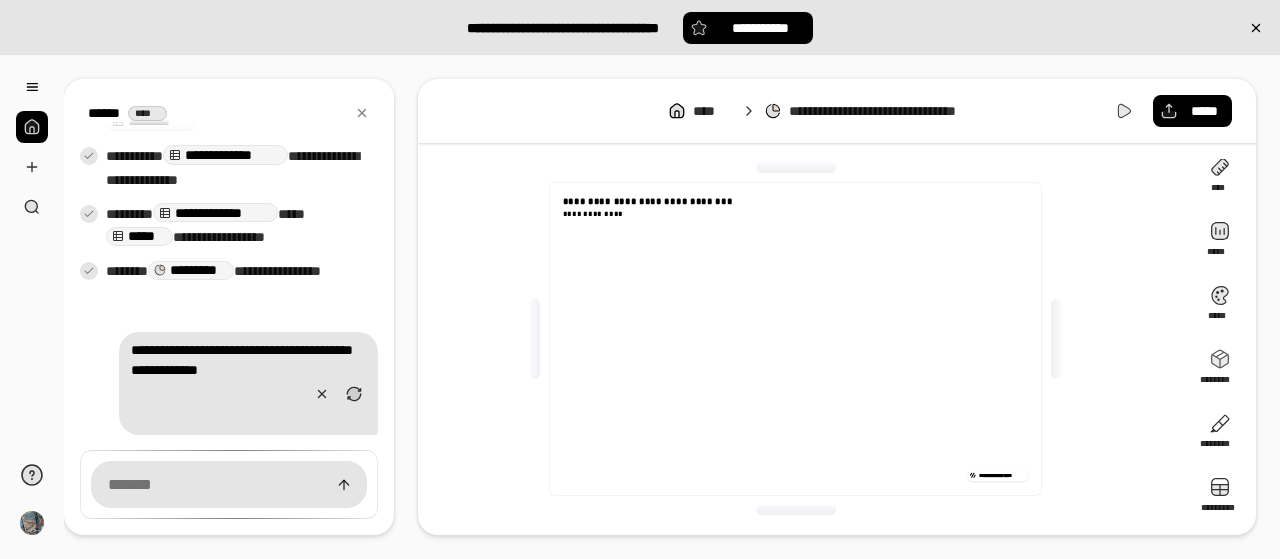 scroll, scrollTop: 1578, scrollLeft: 0, axis: vertical 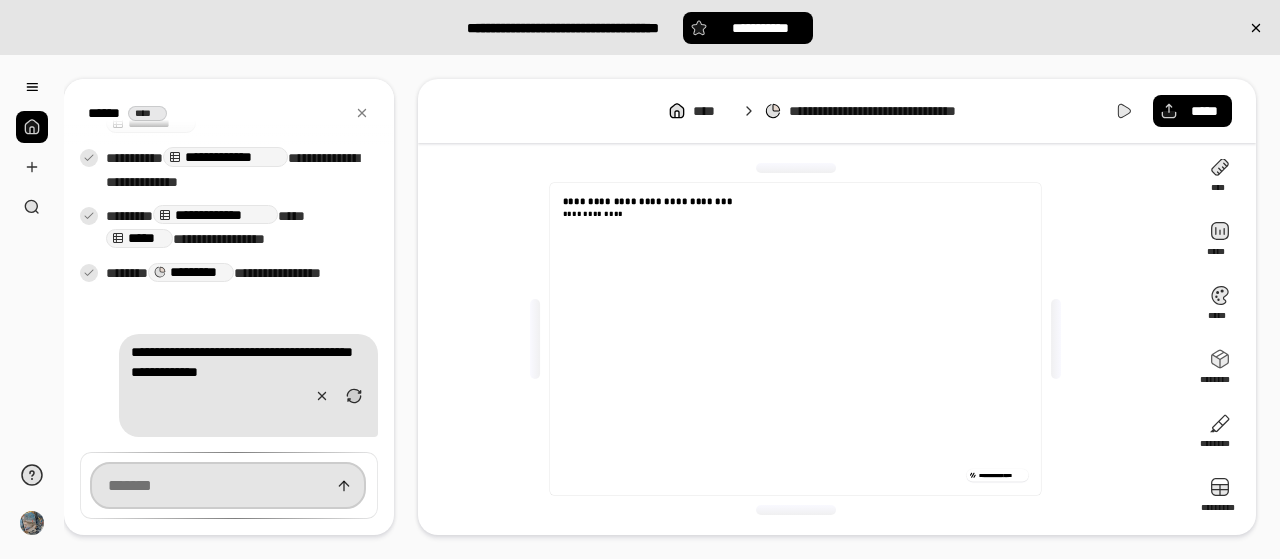 click at bounding box center [228, 485] 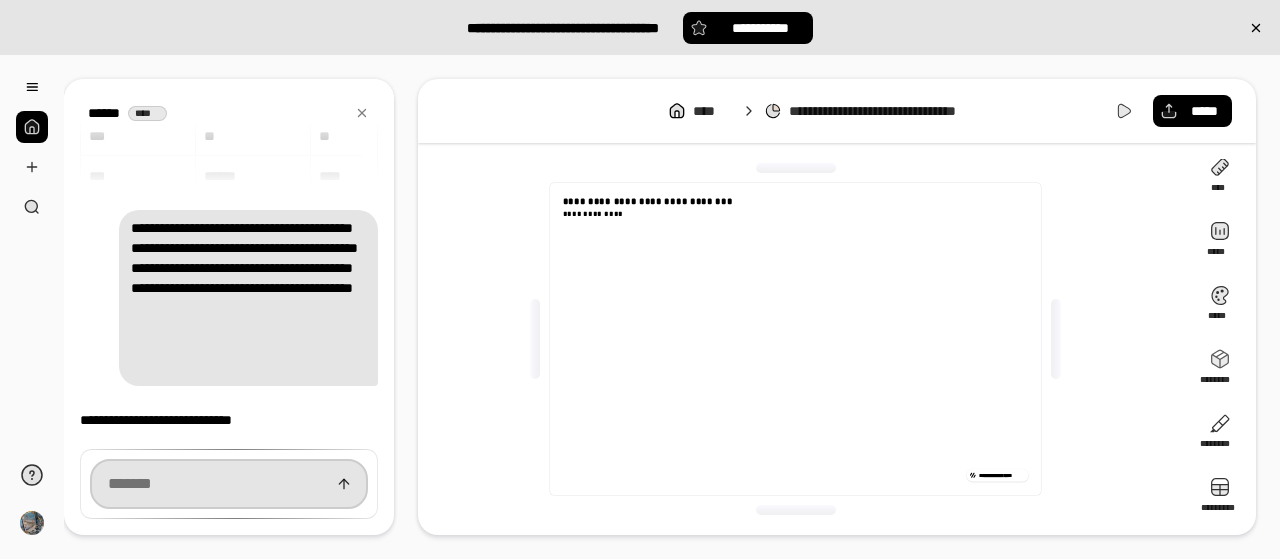 scroll, scrollTop: 200, scrollLeft: 0, axis: vertical 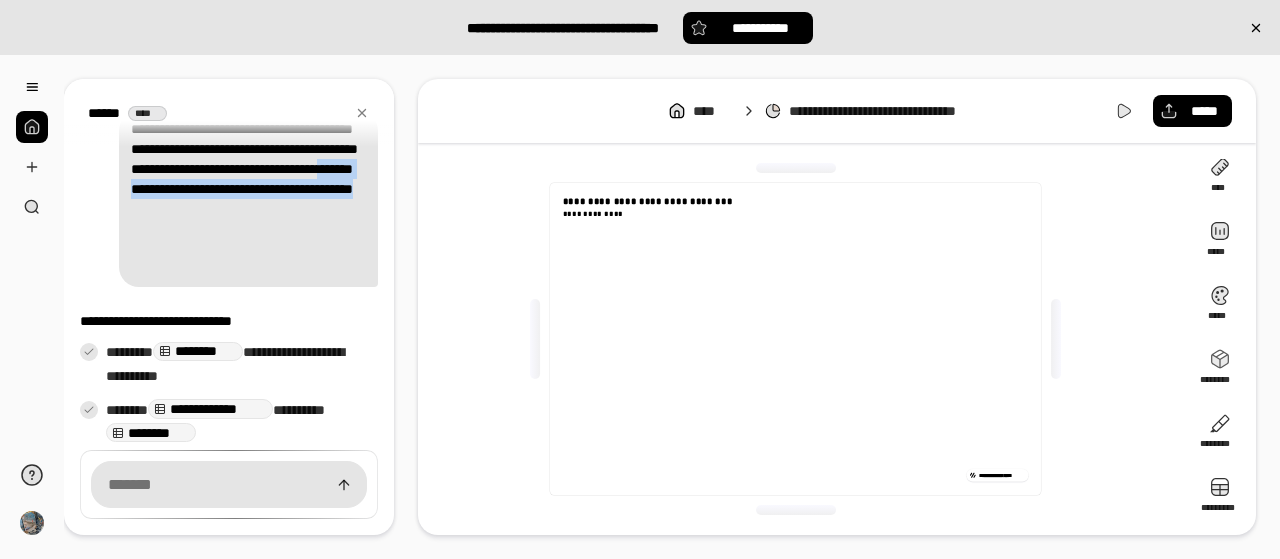 drag, startPoint x: 224, startPoint y: 230, endPoint x: 290, endPoint y: 274, distance: 79.32213 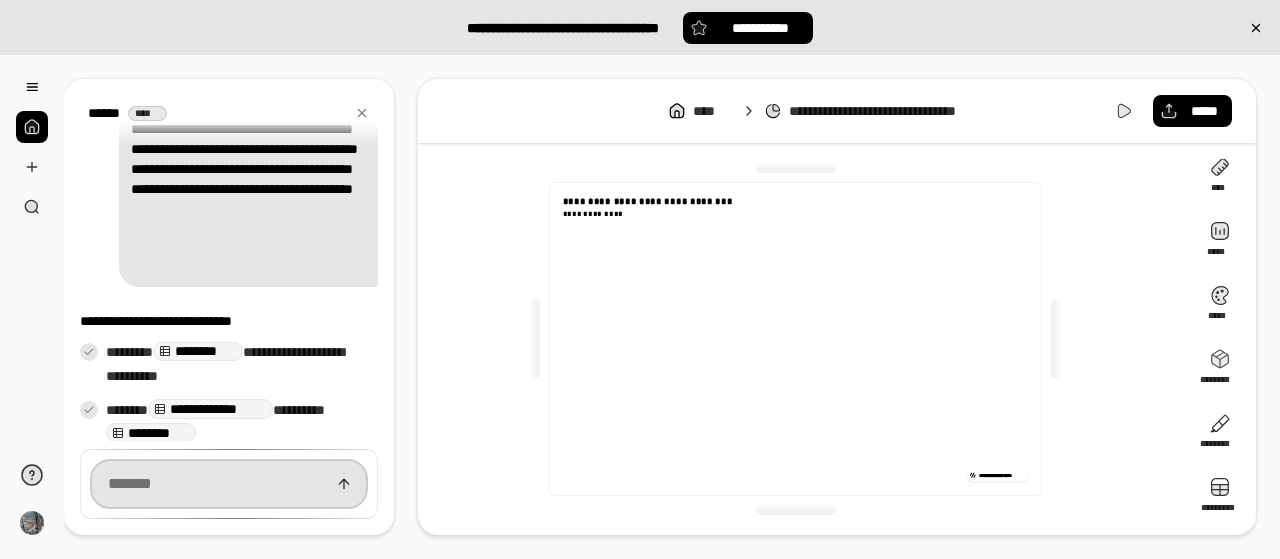 click at bounding box center [229, 484] 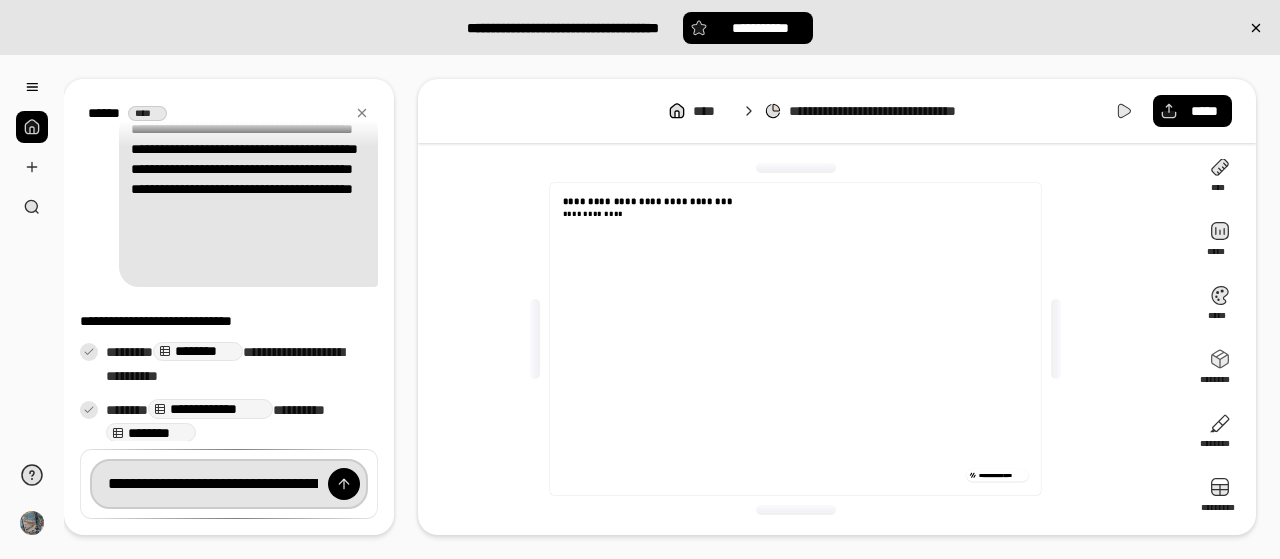 scroll, scrollTop: 0, scrollLeft: 390, axis: horizontal 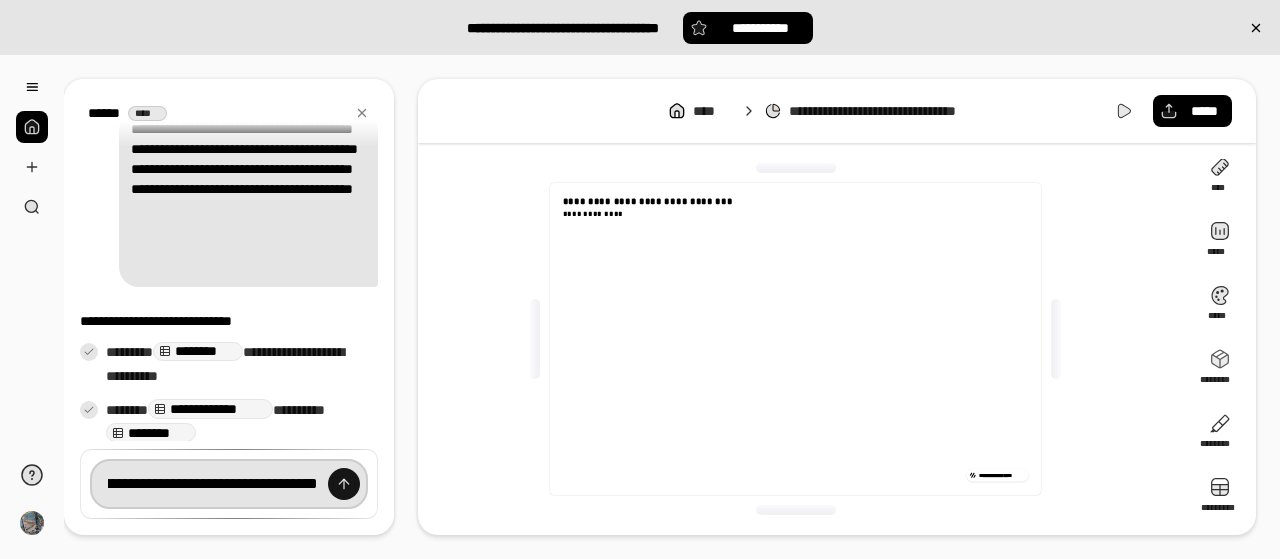 type on "**********" 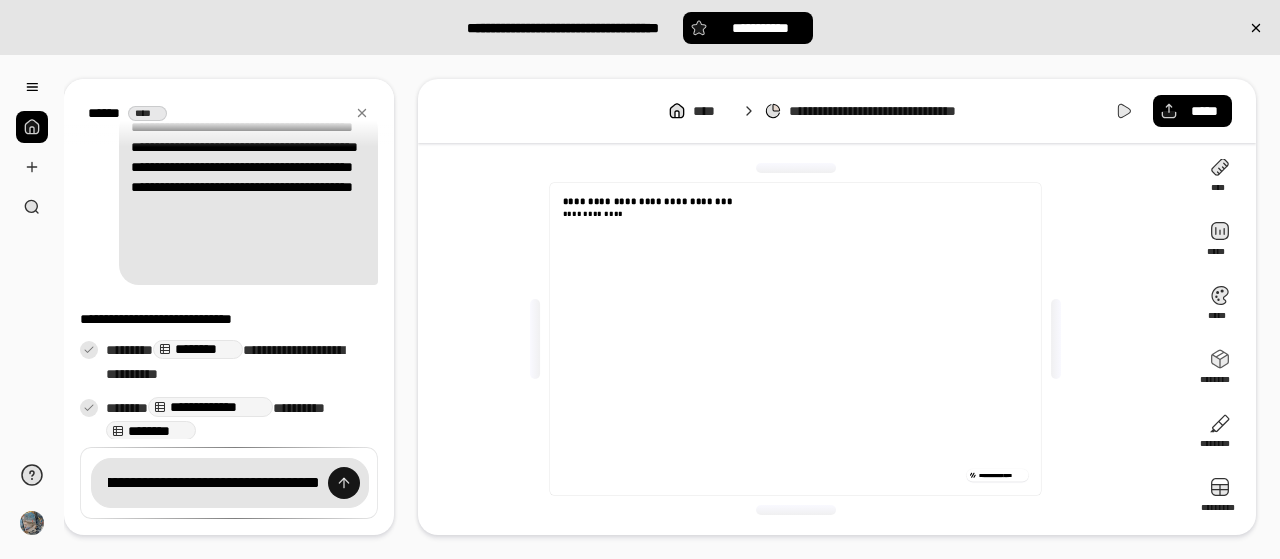 click at bounding box center [344, 483] 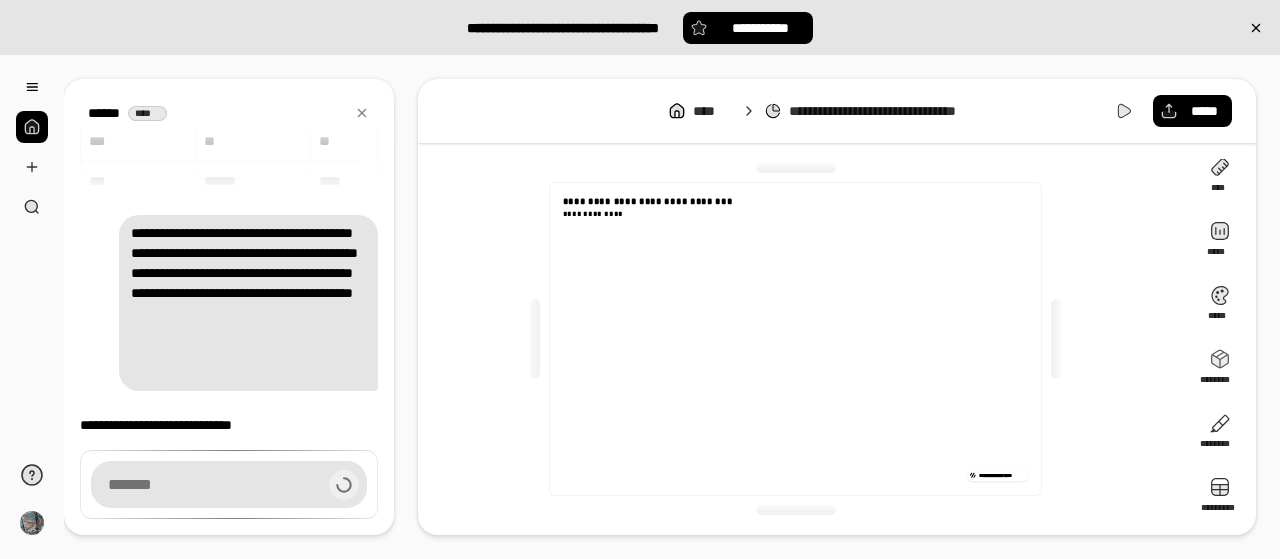 scroll, scrollTop: 0, scrollLeft: 0, axis: both 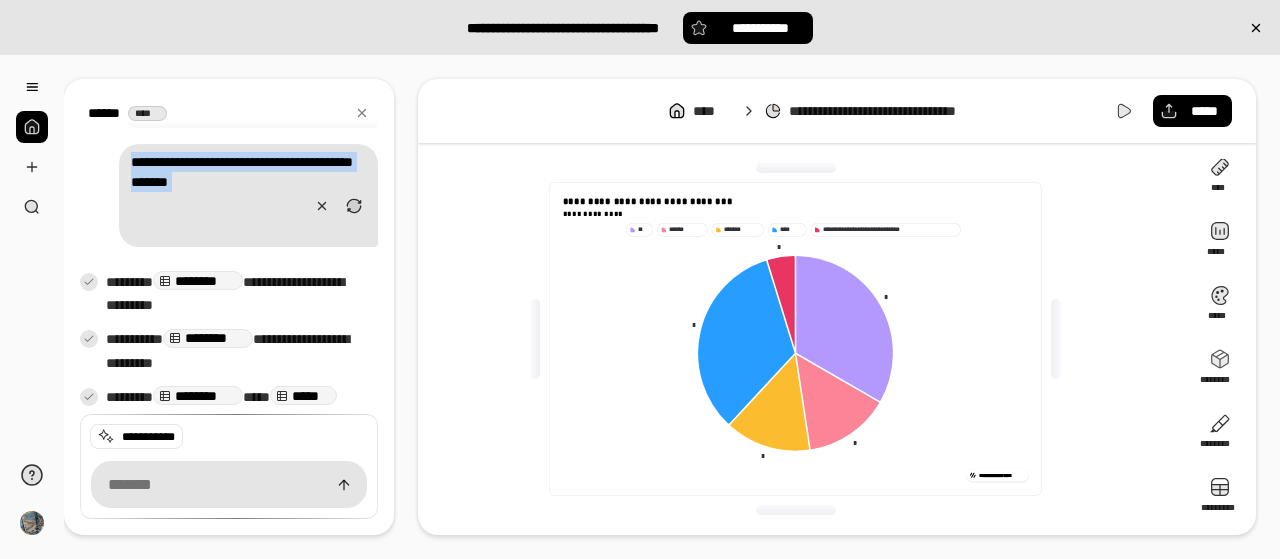 drag, startPoint x: 146, startPoint y: 412, endPoint x: 209, endPoint y: 218, distance: 203.97304 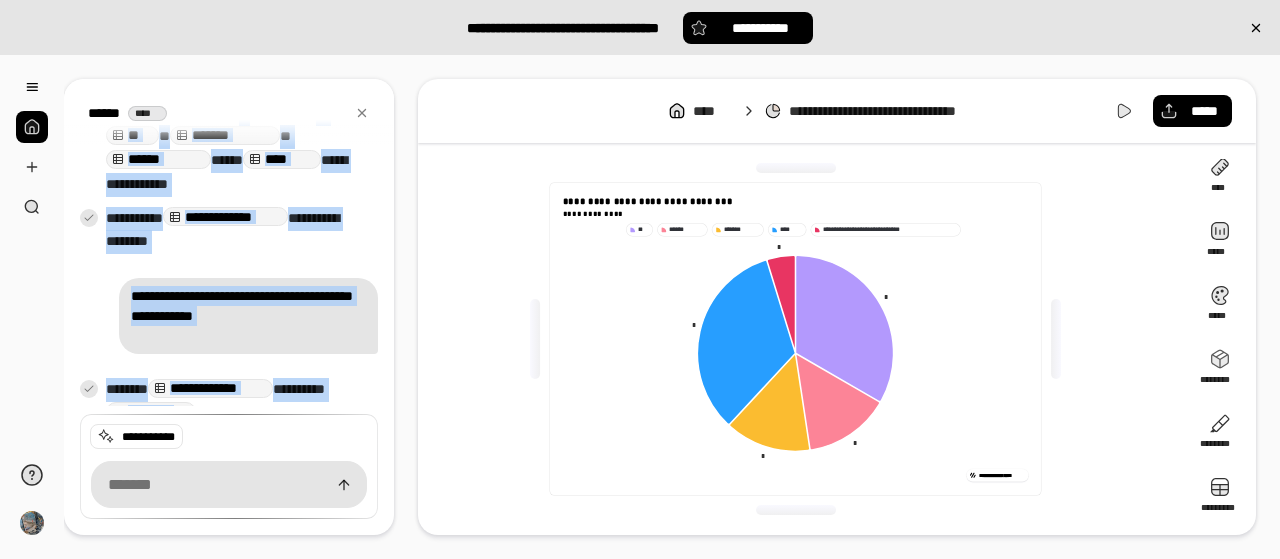scroll, scrollTop: 956, scrollLeft: 0, axis: vertical 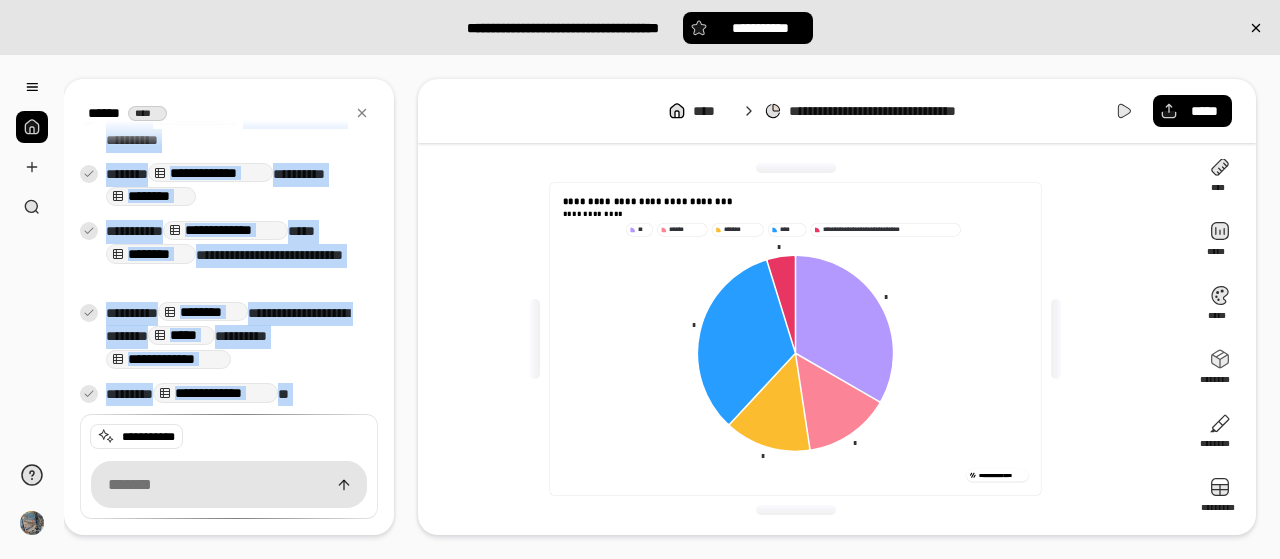 click on "**********" at bounding box center [234, 255] 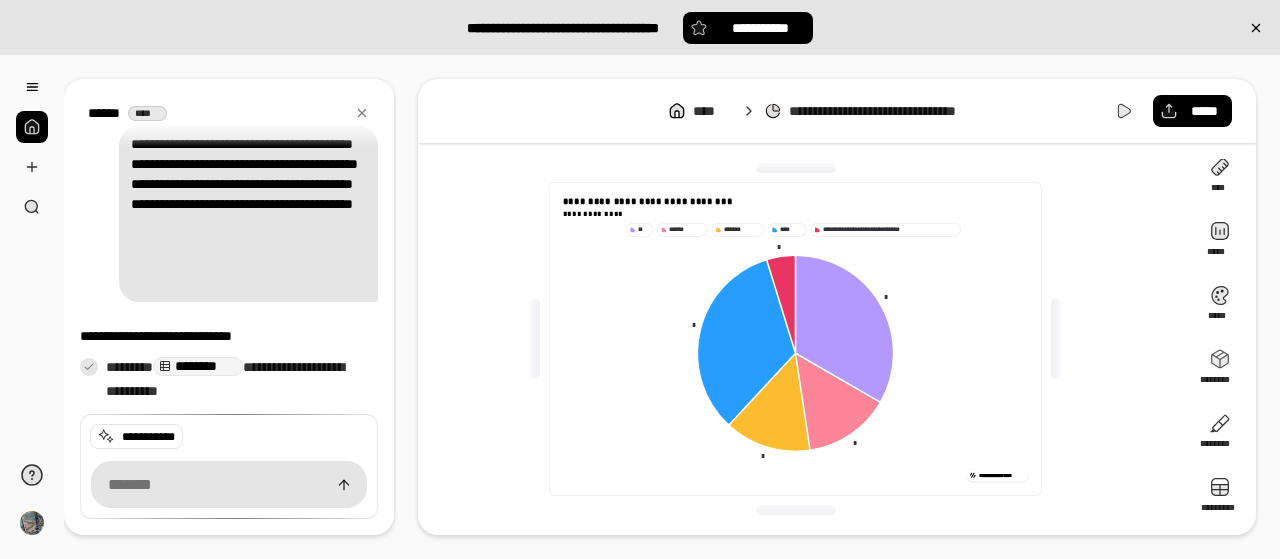 scroll, scrollTop: 156, scrollLeft: 0, axis: vertical 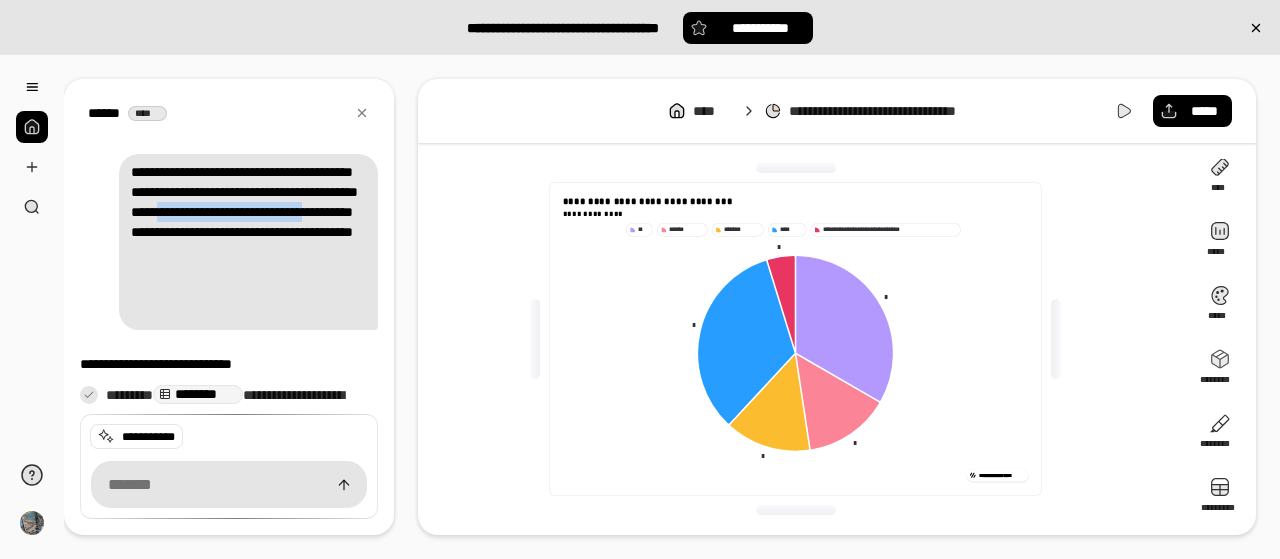 drag, startPoint x: 147, startPoint y: 257, endPoint x: 200, endPoint y: 275, distance: 55.97321 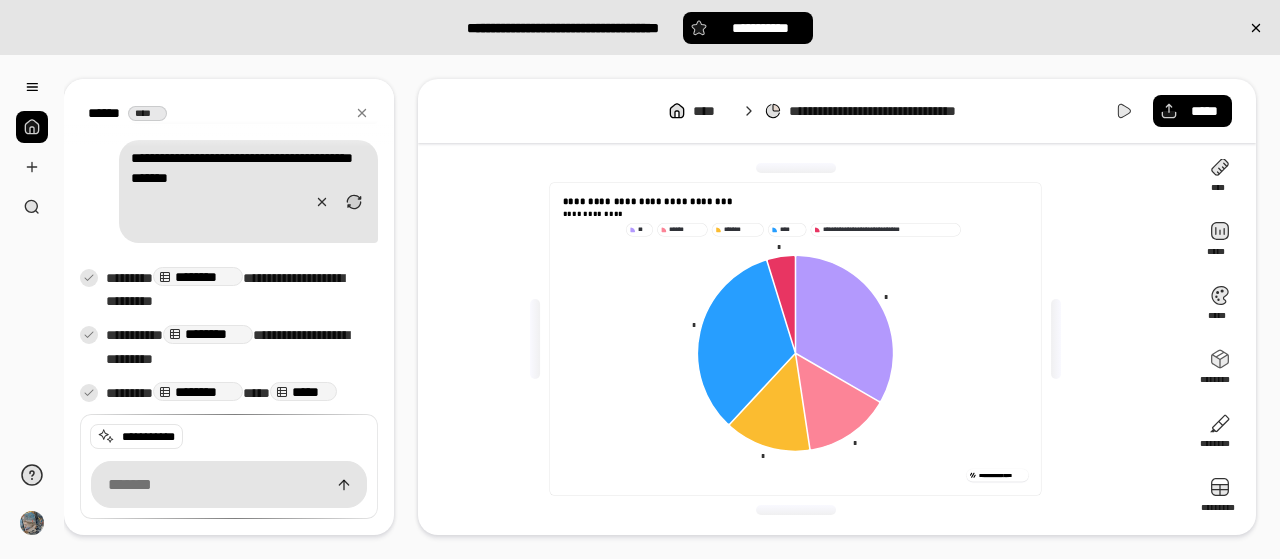 scroll, scrollTop: 1892, scrollLeft: 0, axis: vertical 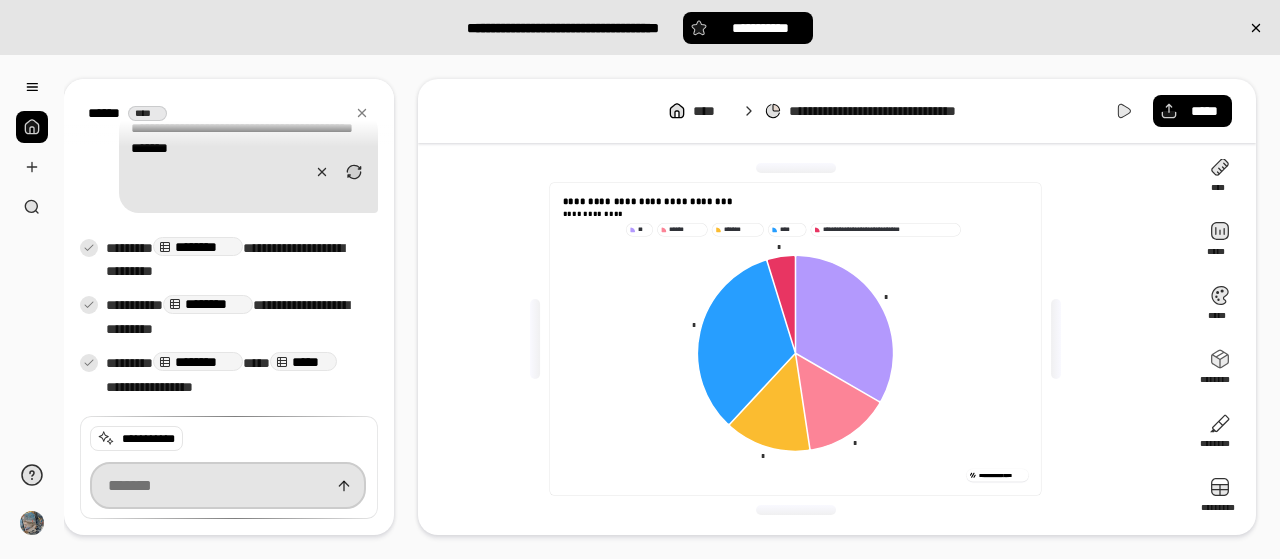 click at bounding box center [228, 485] 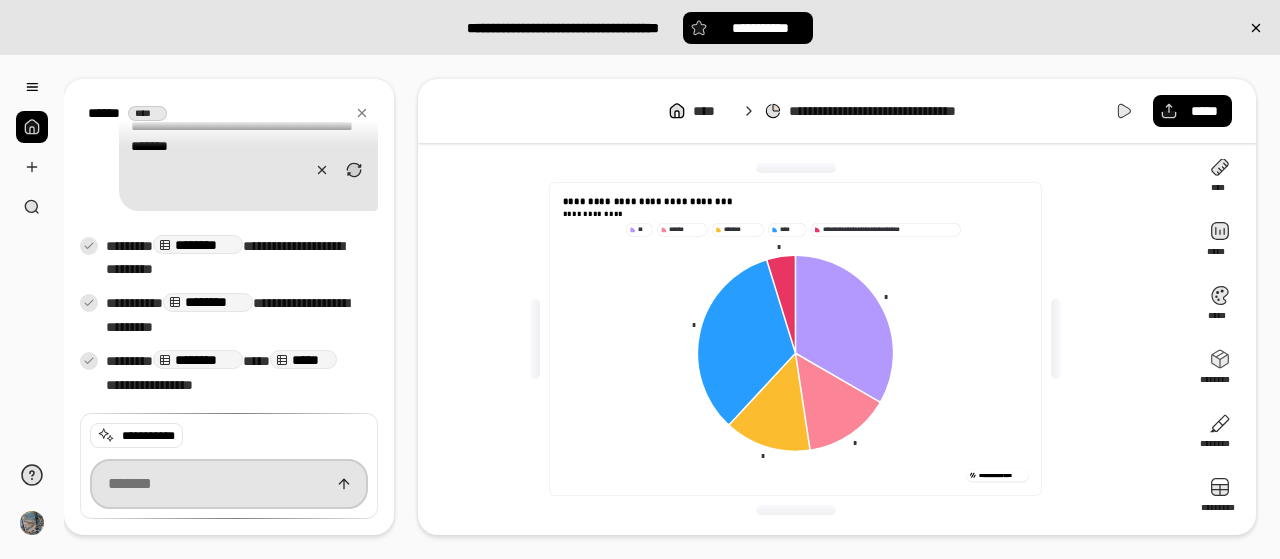 paste on "**********" 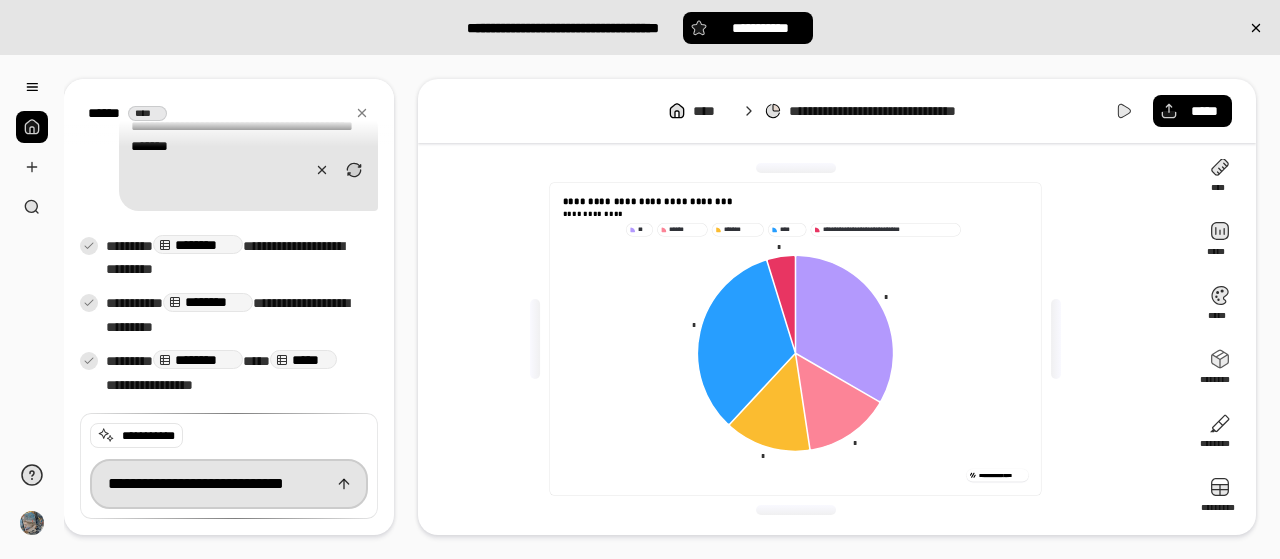 scroll, scrollTop: 0, scrollLeft: 116, axis: horizontal 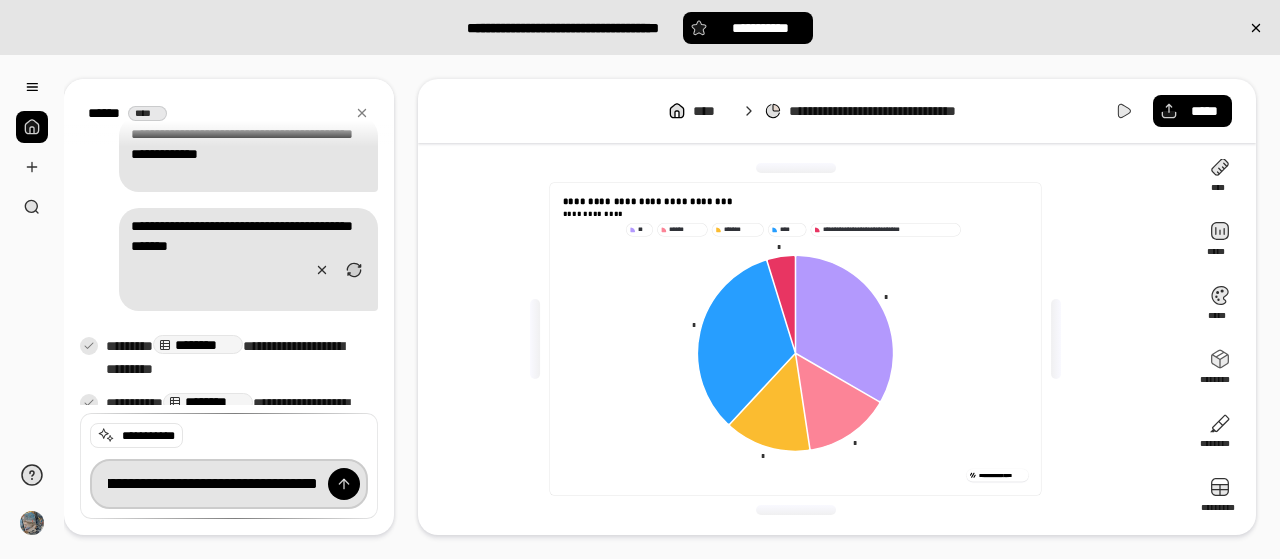 type on "**********" 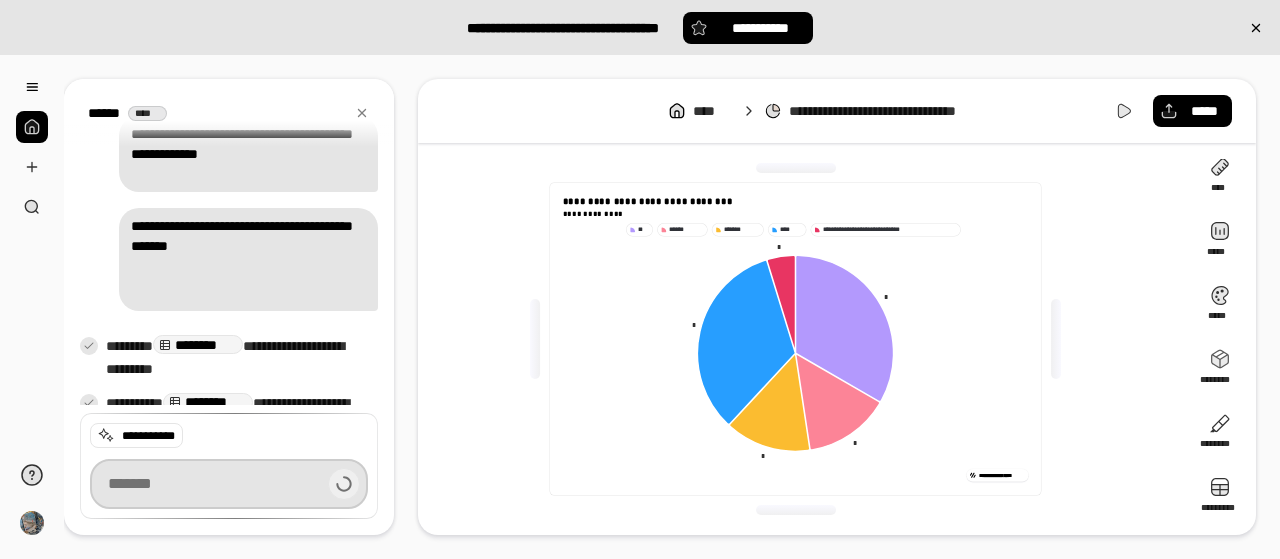 scroll, scrollTop: 0, scrollLeft: 0, axis: both 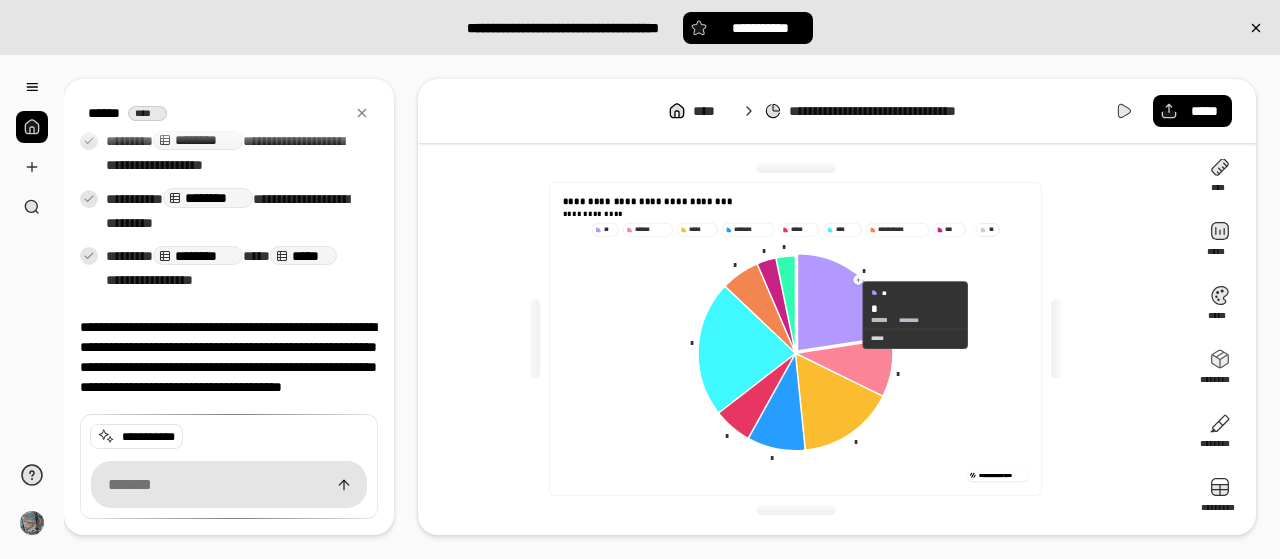 click 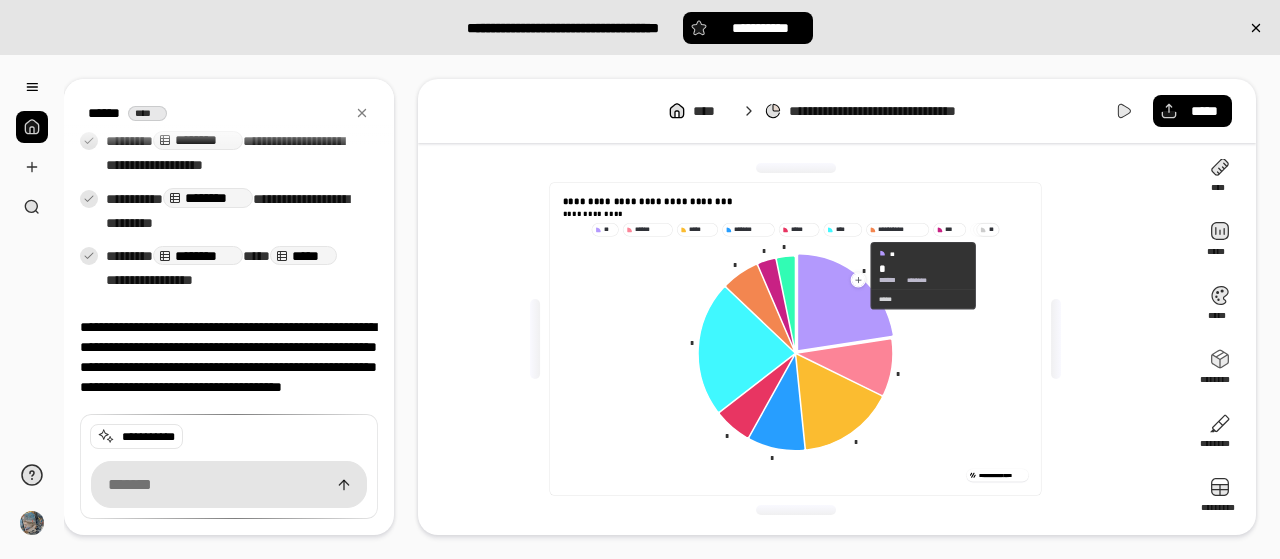 click 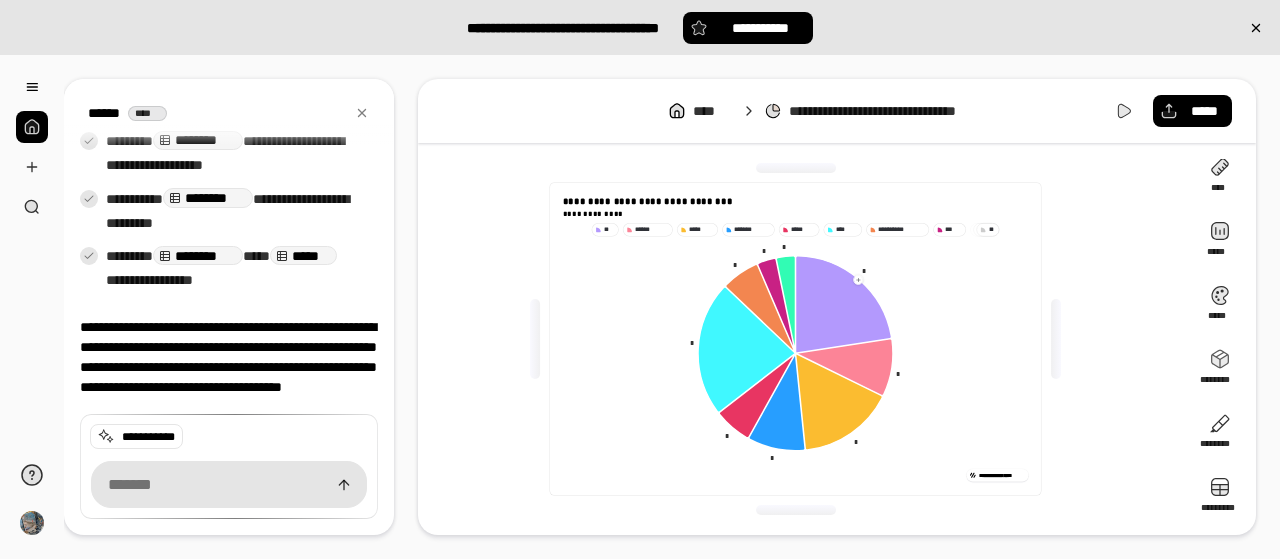 click 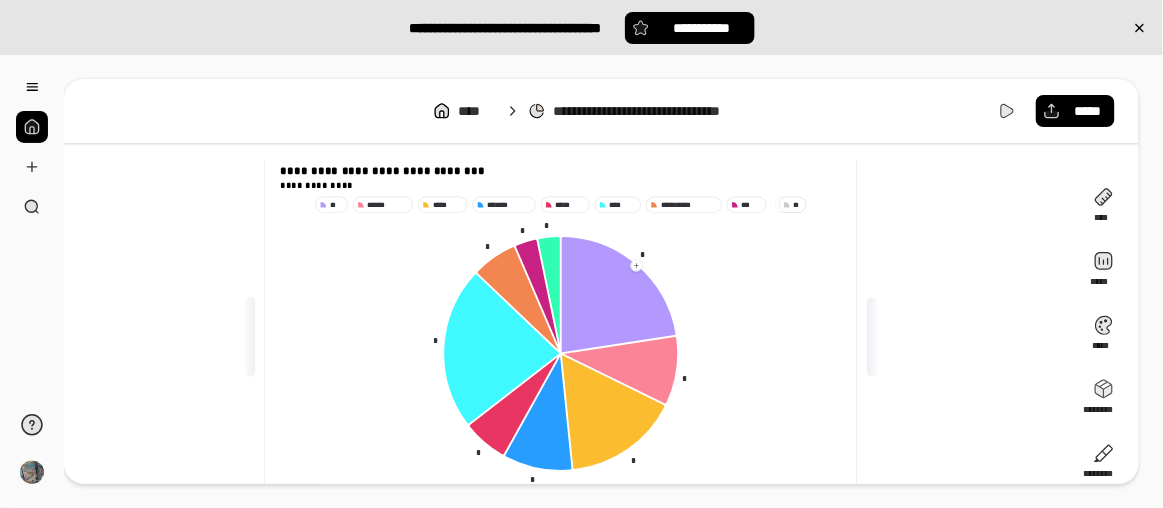 scroll, scrollTop: 90, scrollLeft: 0, axis: vertical 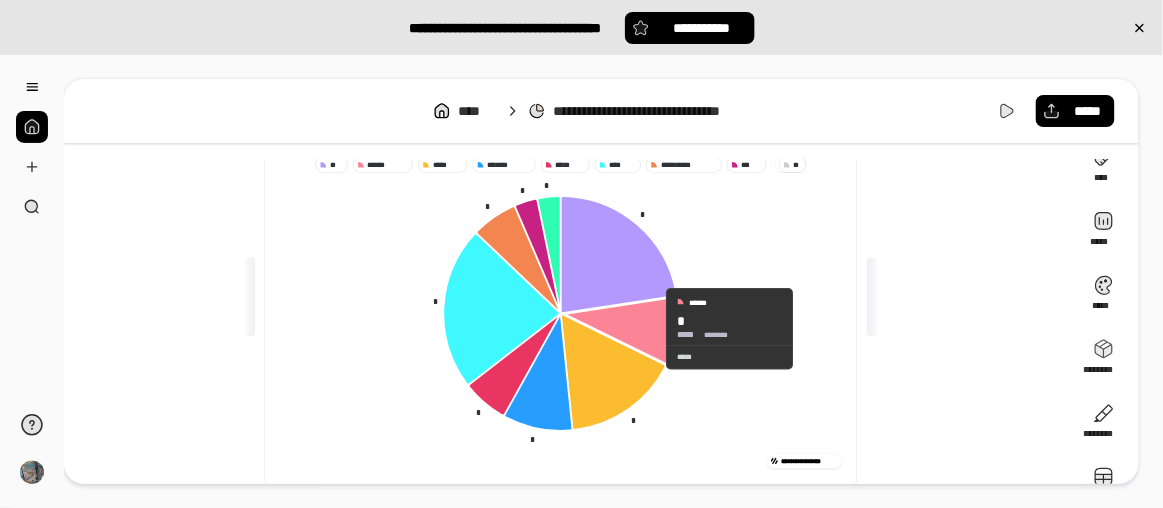 click 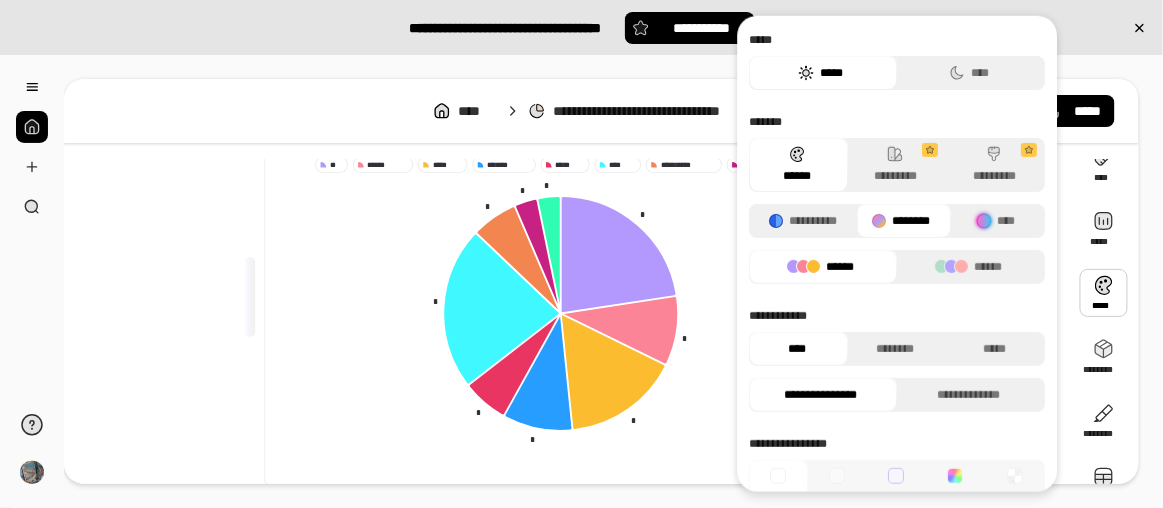 click at bounding box center (1104, 293) 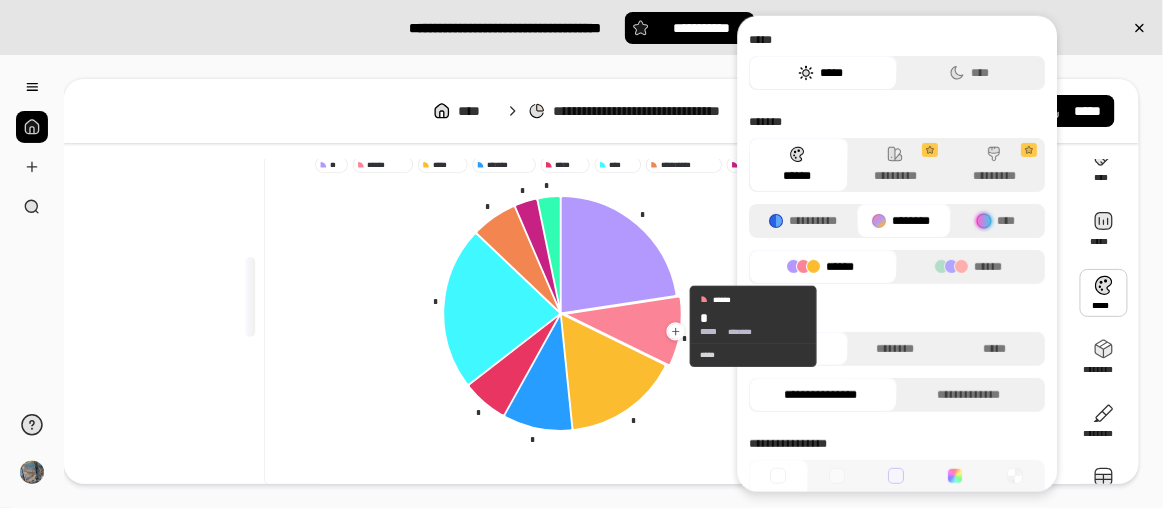 click 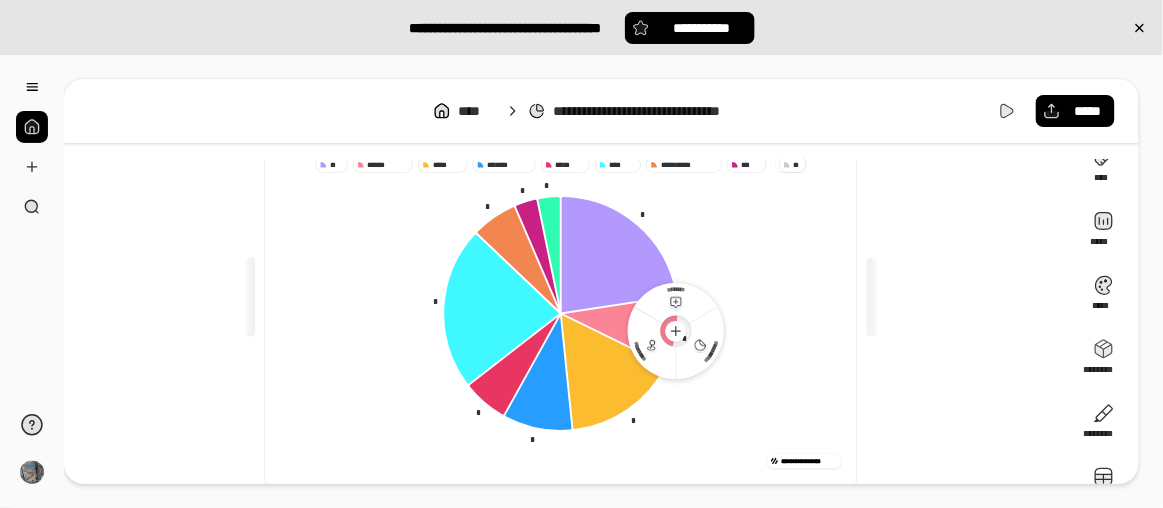 click at bounding box center [676, 331] 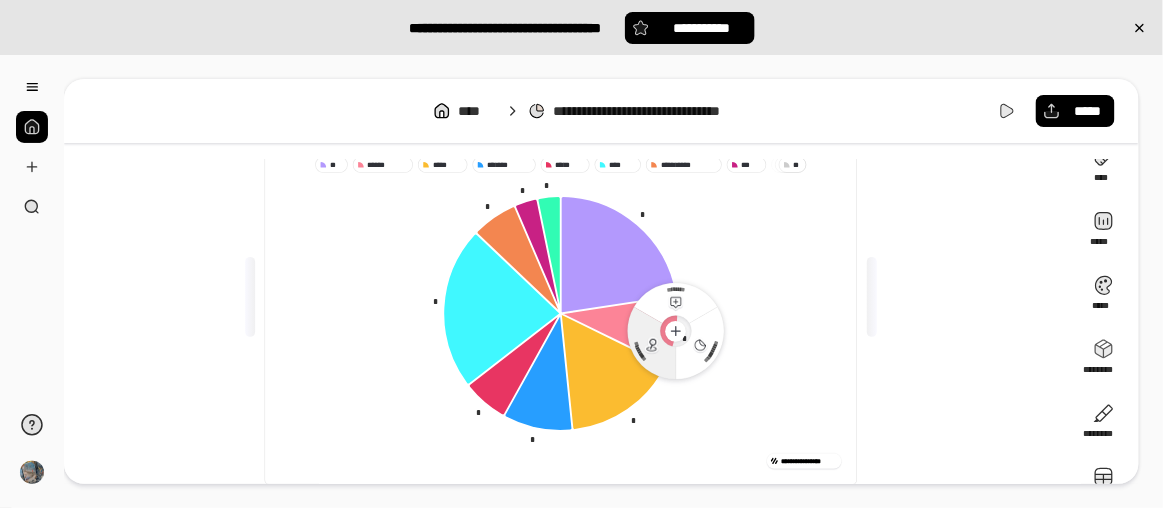 click 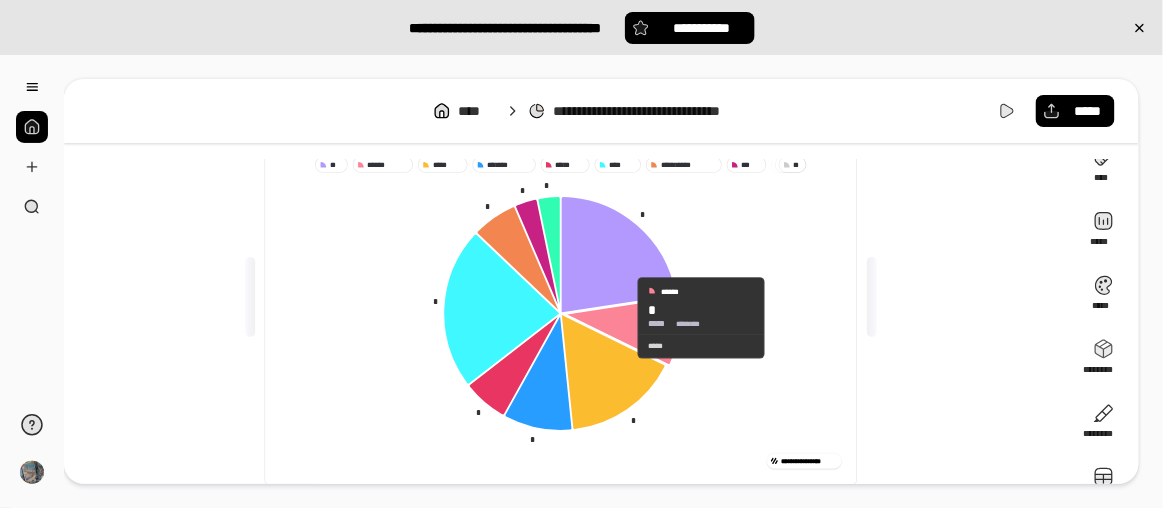 click 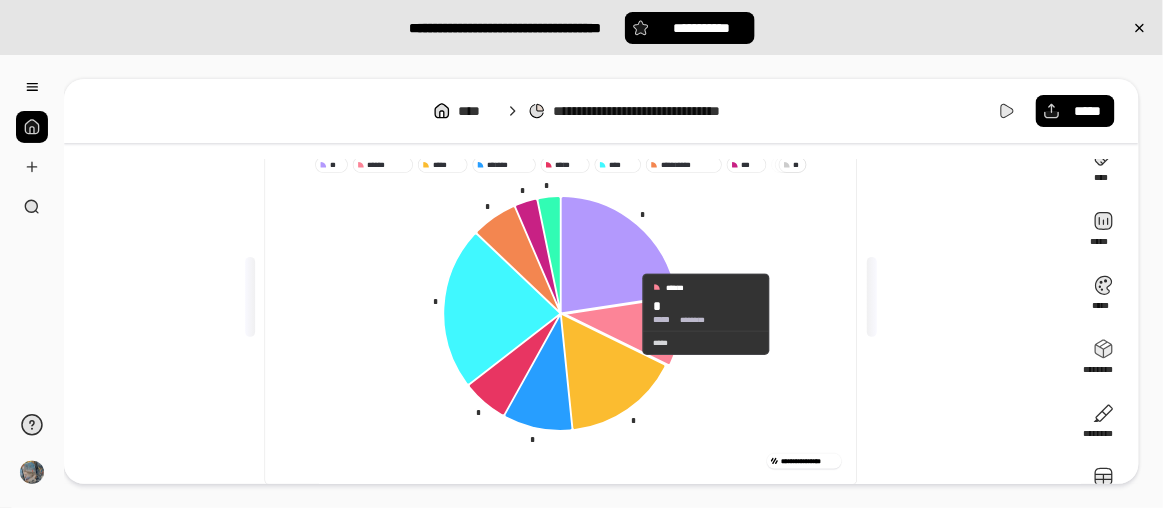 click 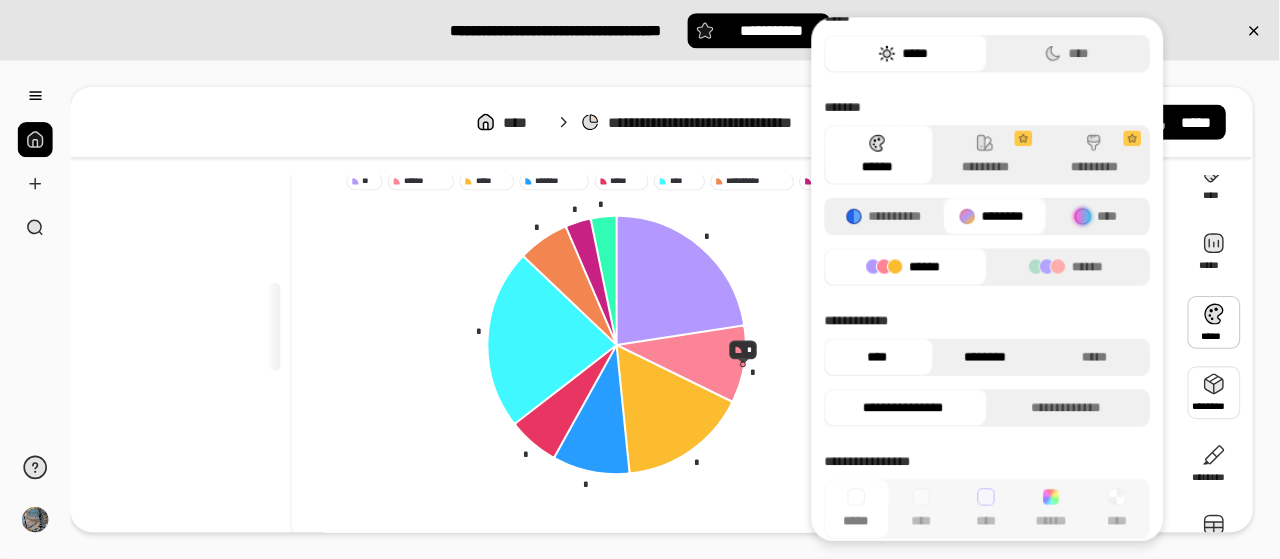 scroll, scrollTop: 37, scrollLeft: 0, axis: vertical 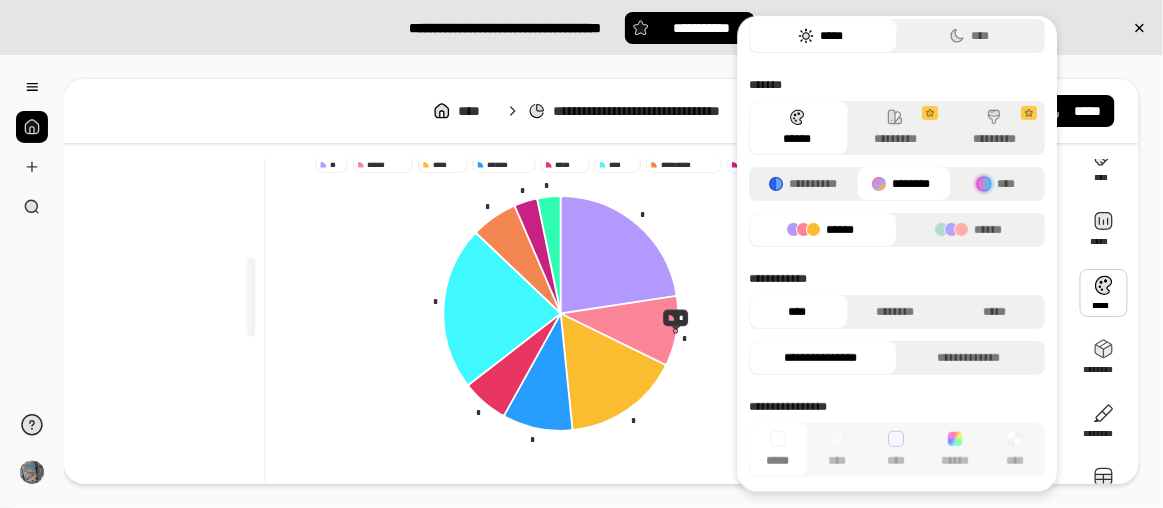 click on "**********" at bounding box center [568, 297] 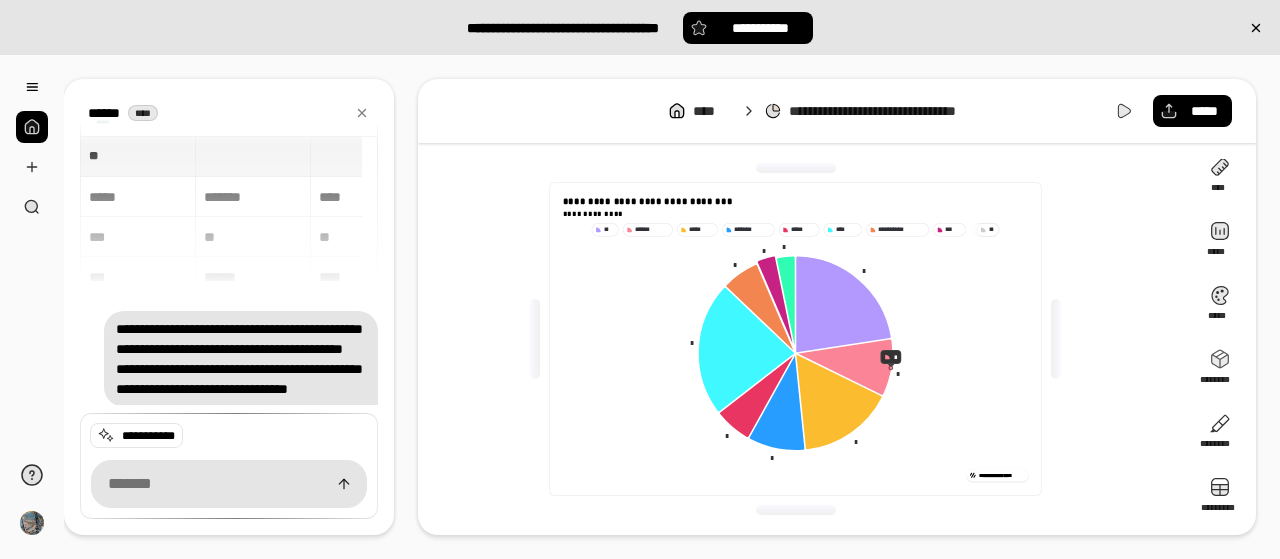 scroll, scrollTop: 16, scrollLeft: 0, axis: vertical 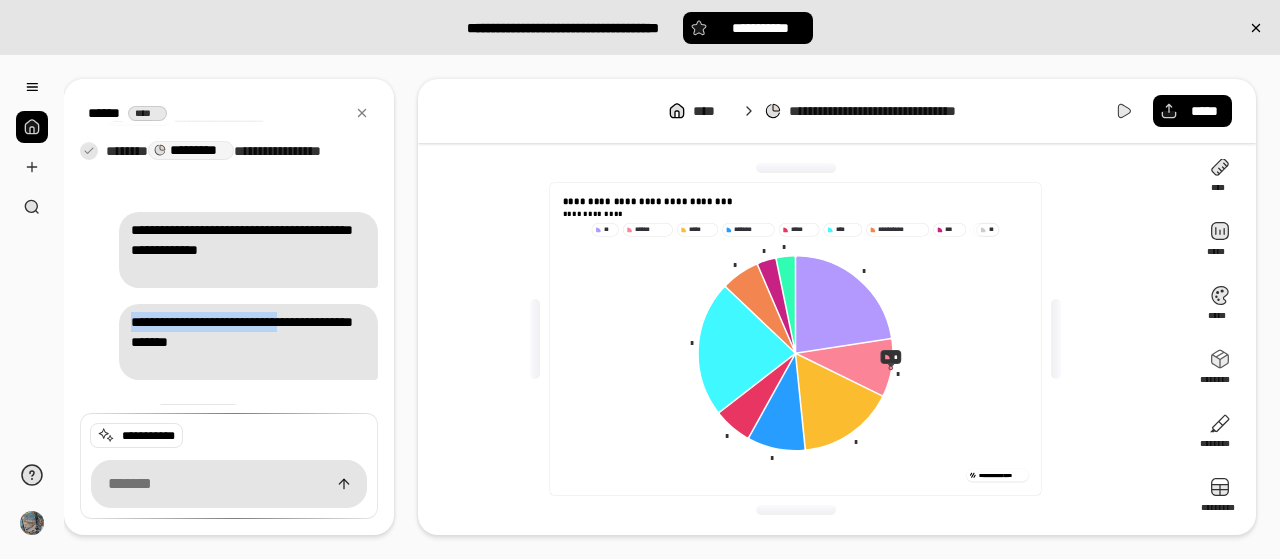 drag, startPoint x: 116, startPoint y: 319, endPoint x: 182, endPoint y: 335, distance: 67.911705 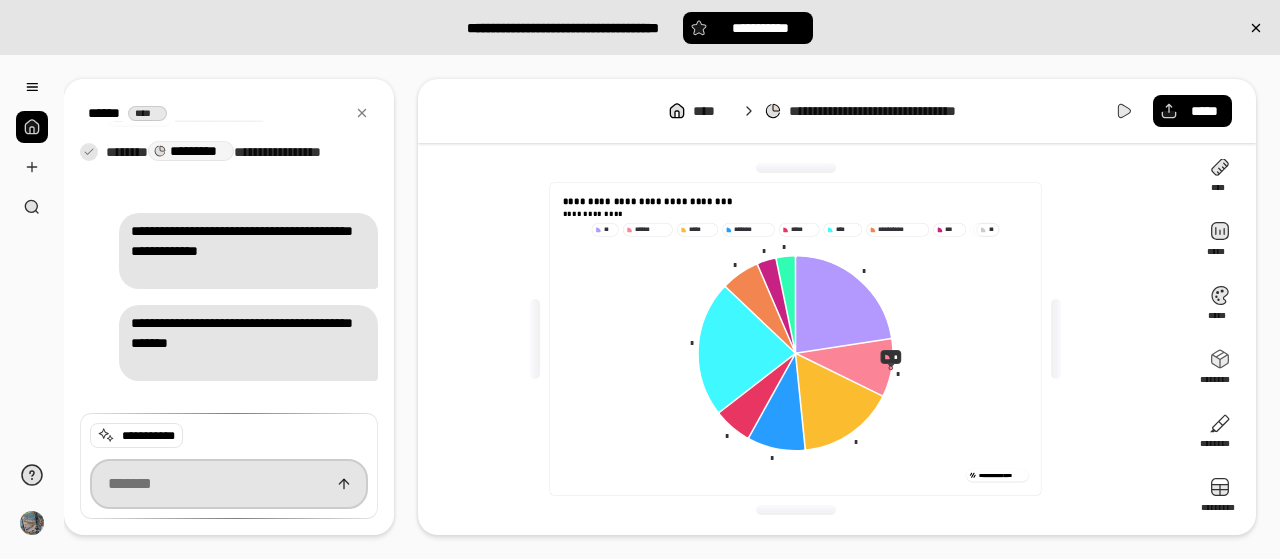 click at bounding box center [229, 484] 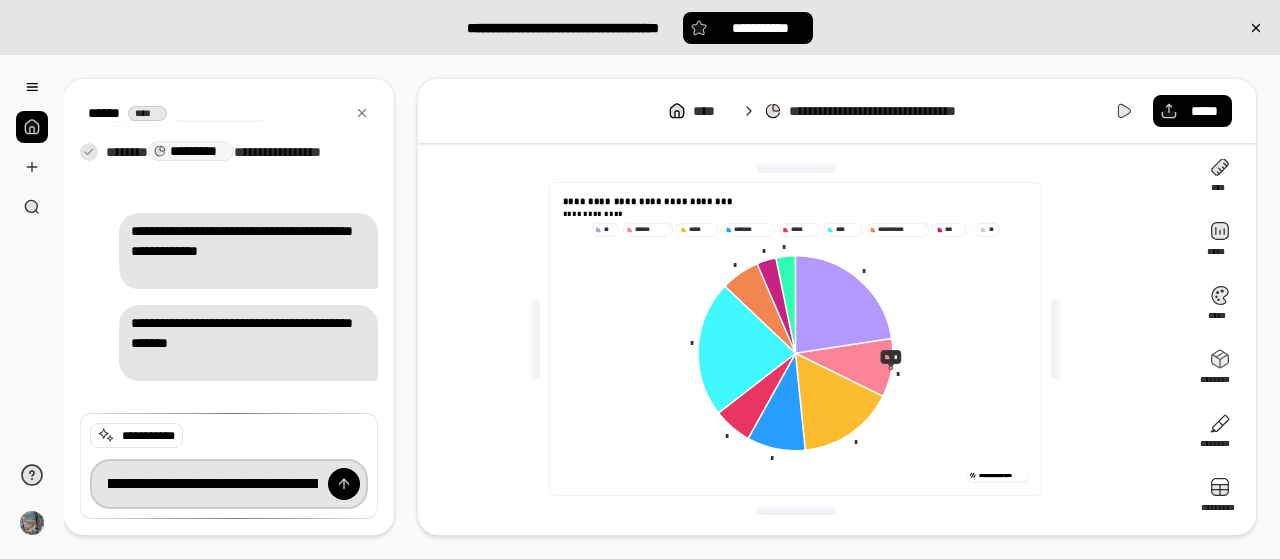 scroll, scrollTop: 0, scrollLeft: 32, axis: horizontal 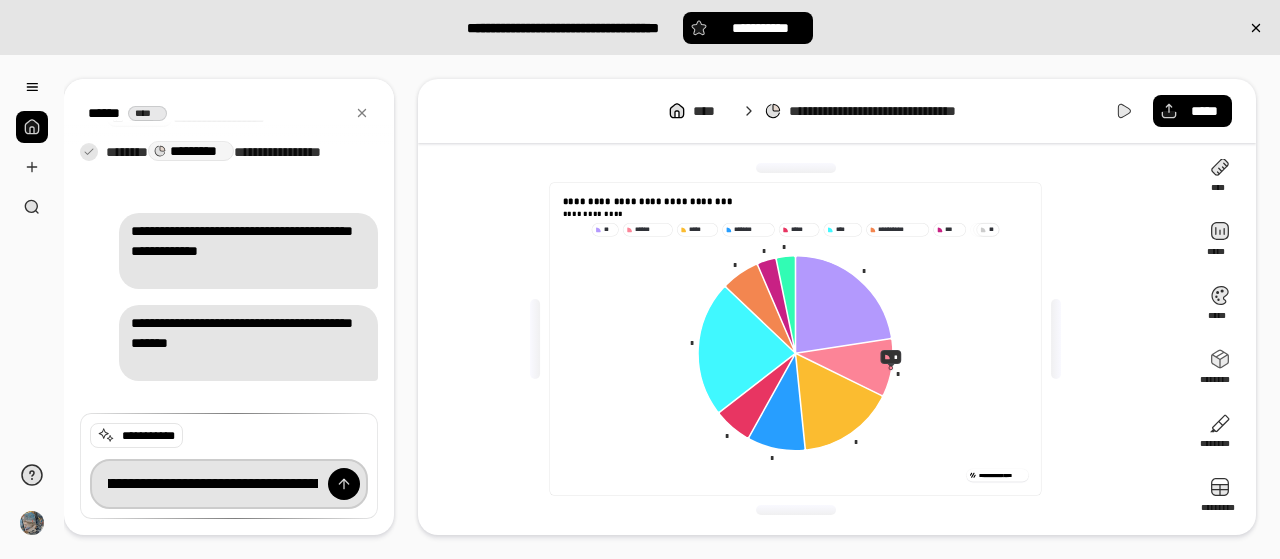 type on "**********" 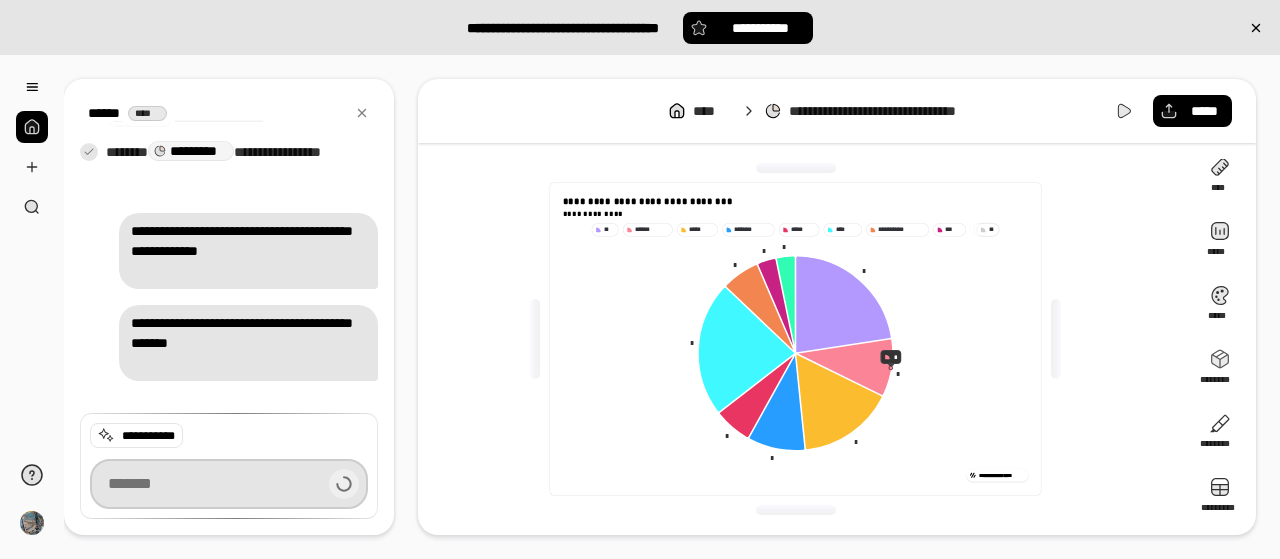scroll, scrollTop: 0, scrollLeft: 0, axis: both 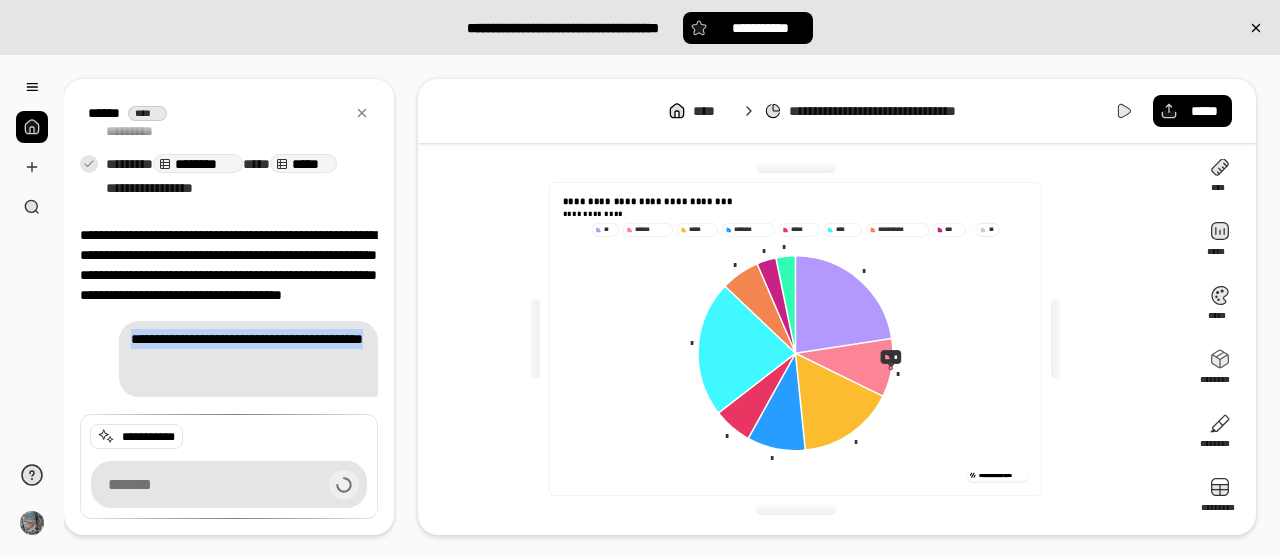 drag, startPoint x: 136, startPoint y: 374, endPoint x: 107, endPoint y: 316, distance: 64.84597 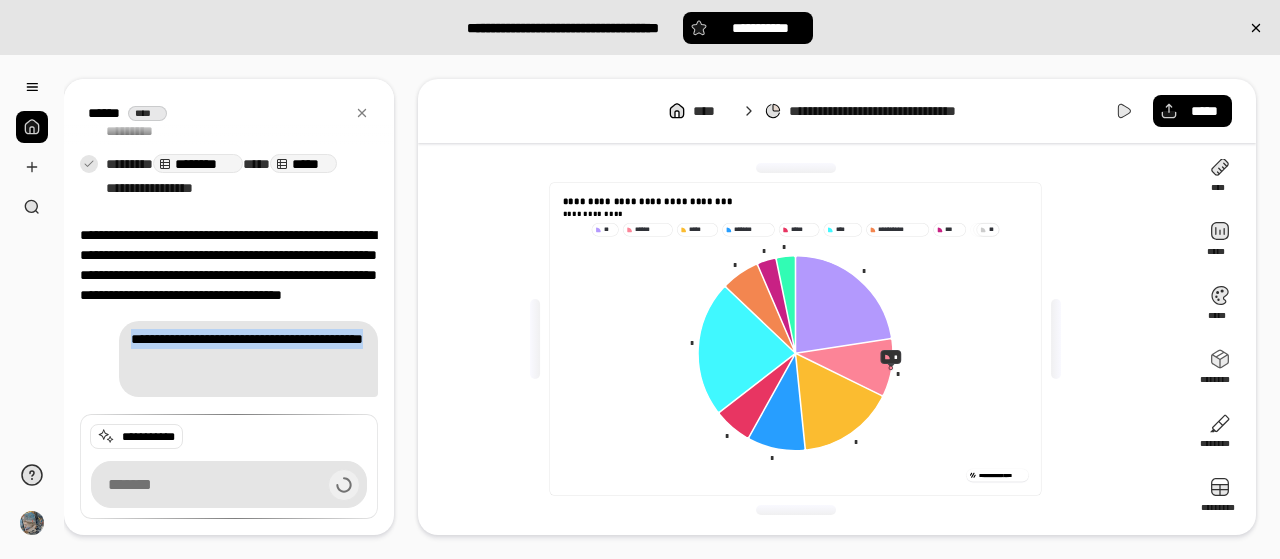 click on "**********" at bounding box center (229, 245) 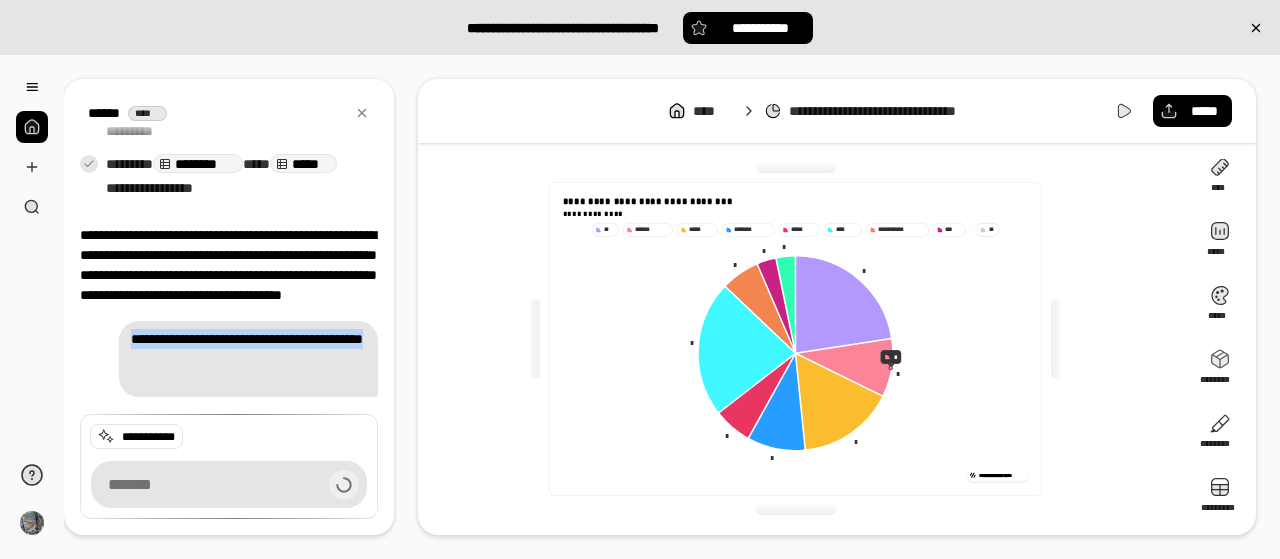 copy on "**********" 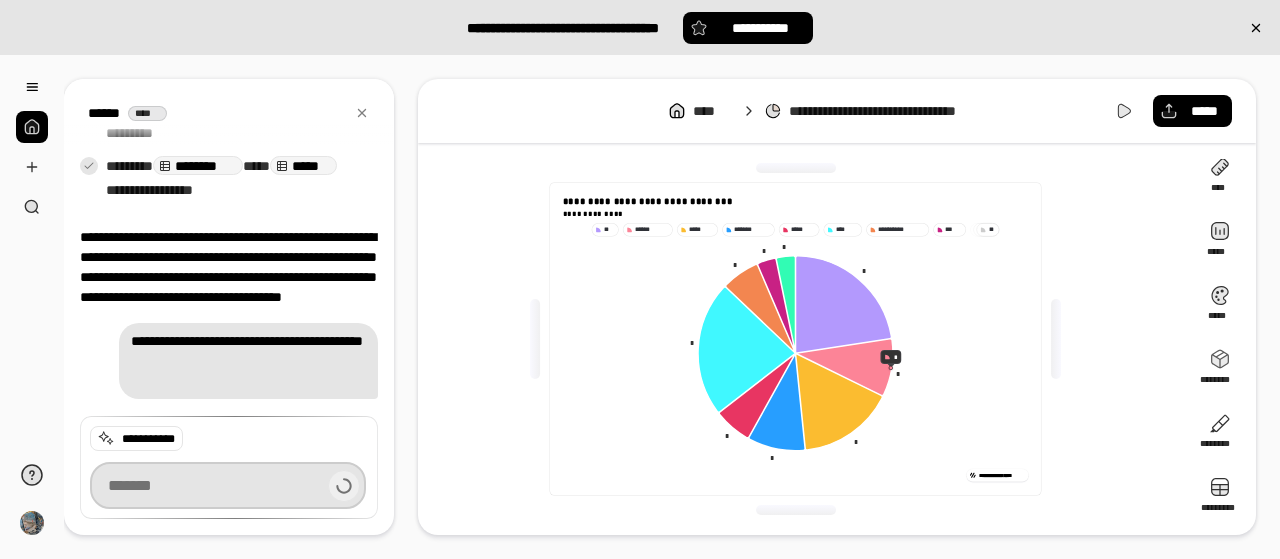 click at bounding box center (228, 485) 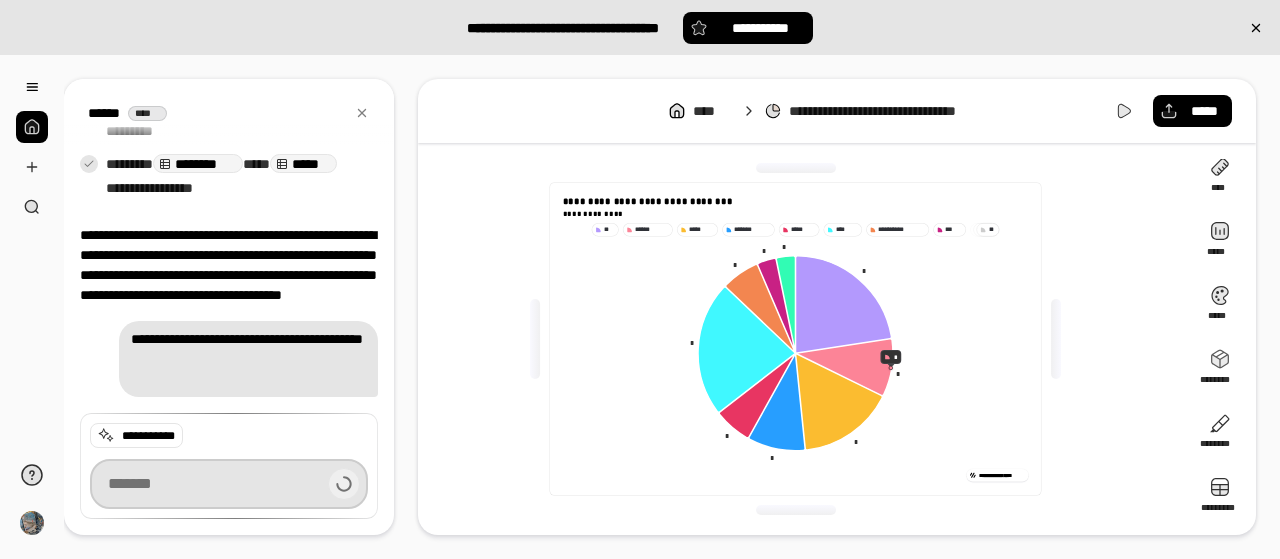 click at bounding box center [229, 484] 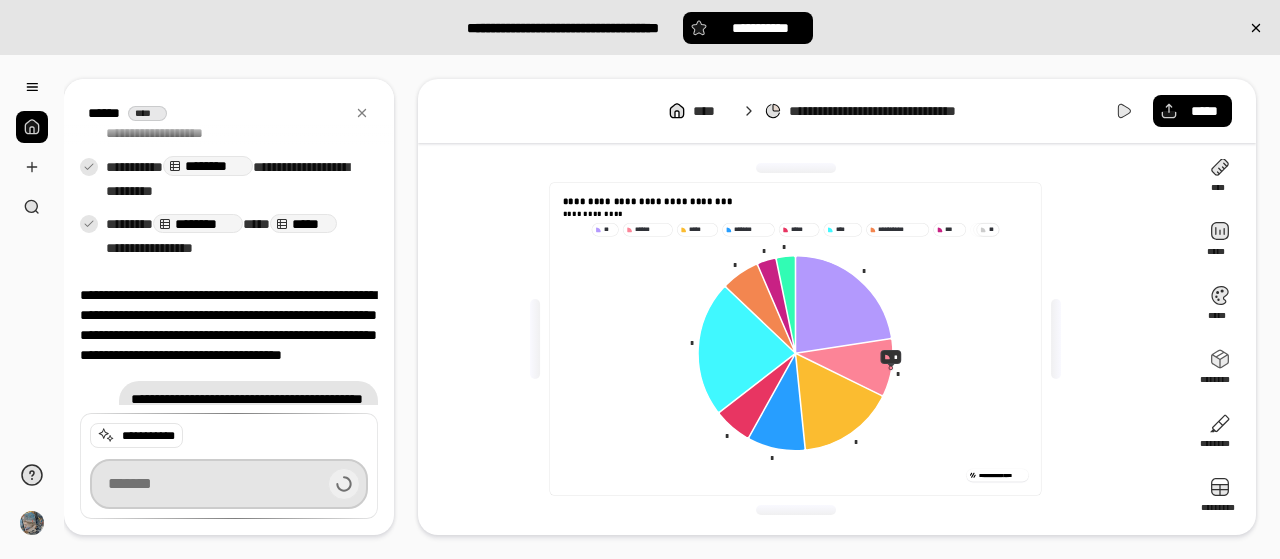scroll, scrollTop: 2388, scrollLeft: 0, axis: vertical 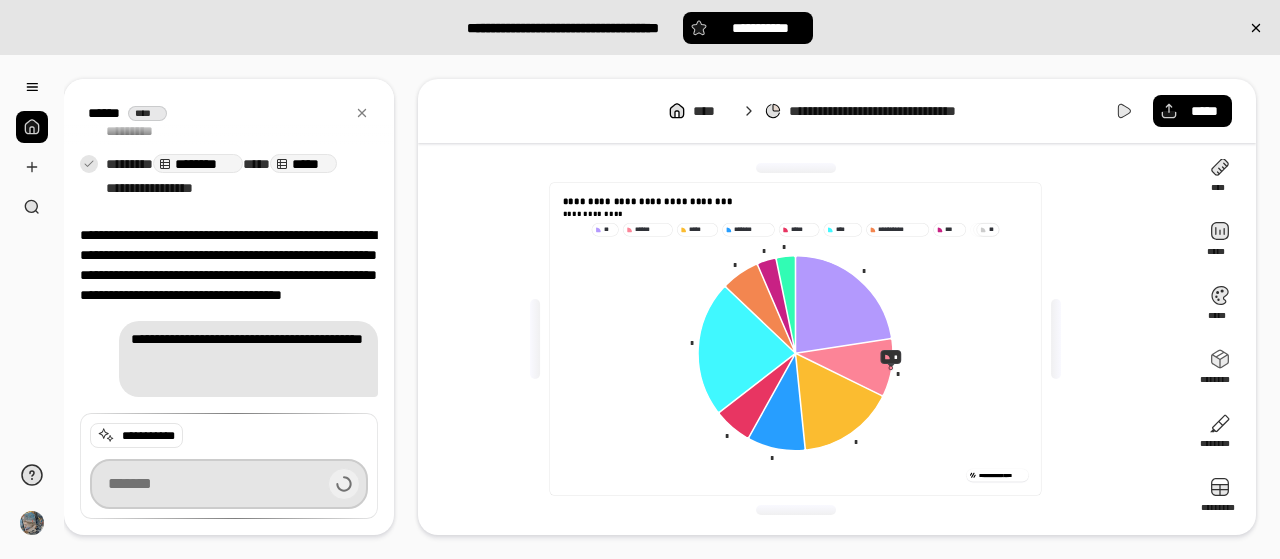 click at bounding box center [229, 484] 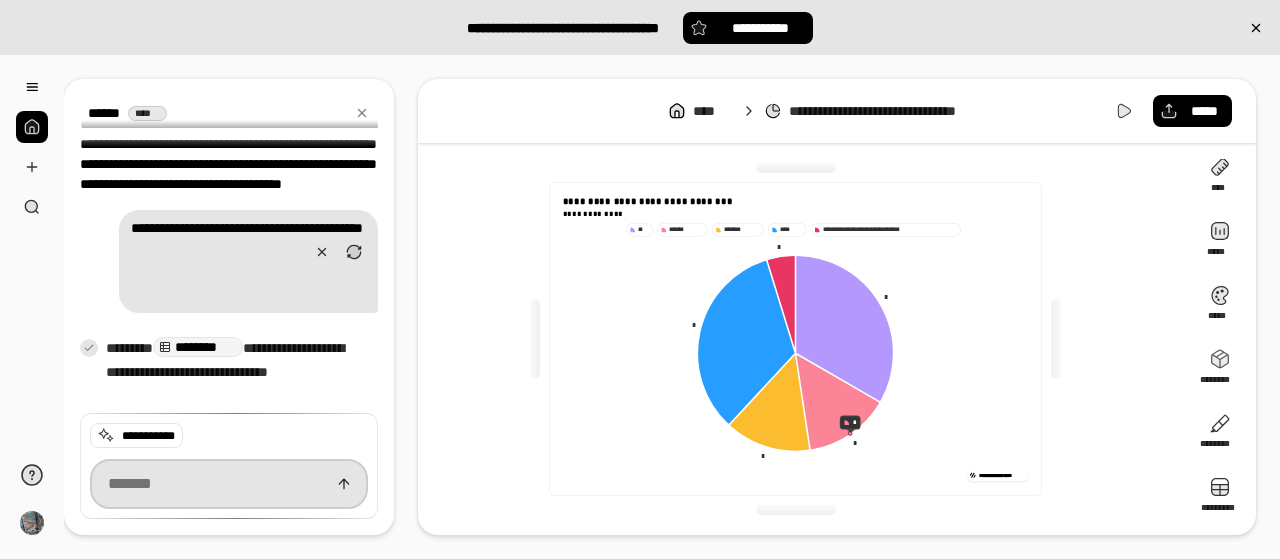 scroll, scrollTop: 2530, scrollLeft: 0, axis: vertical 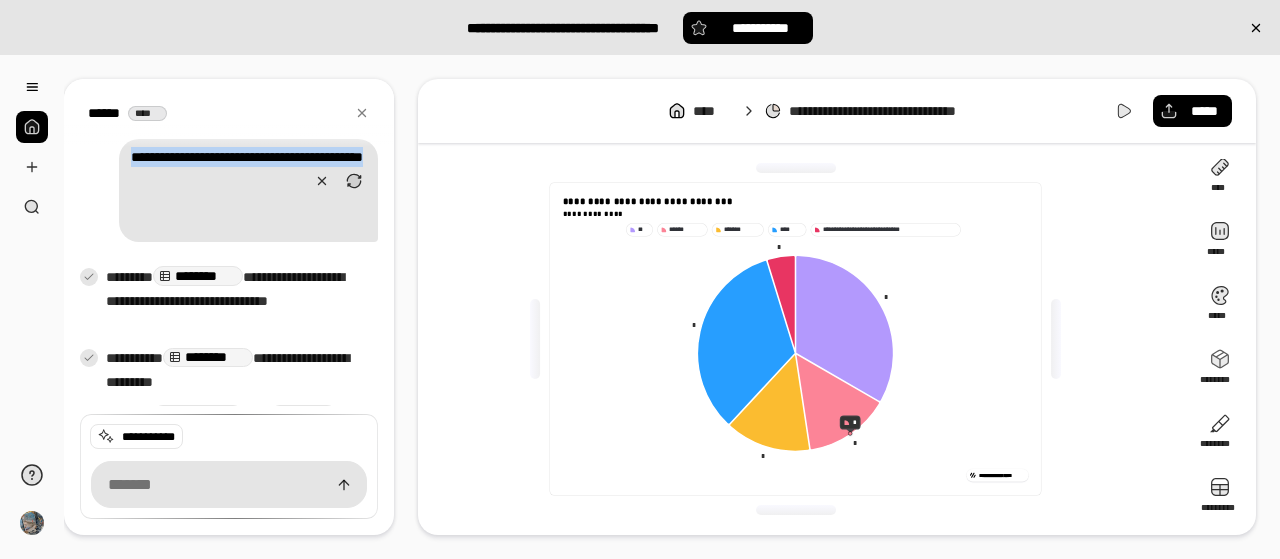 drag, startPoint x: 116, startPoint y: 199, endPoint x: 153, endPoint y: 247, distance: 60.60528 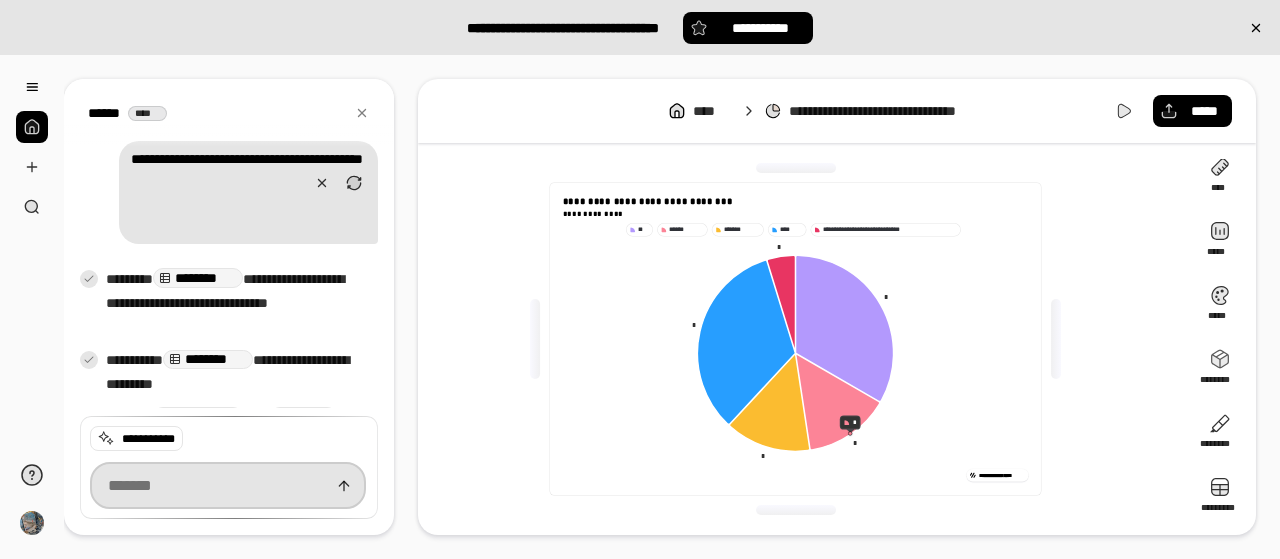 click at bounding box center (228, 485) 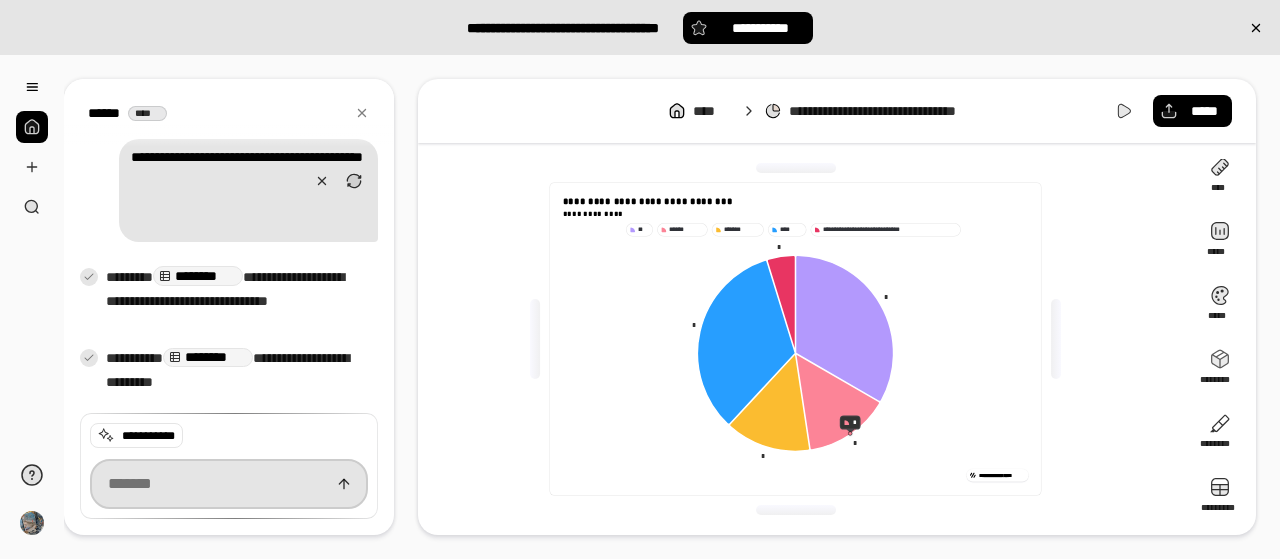 paste on "**********" 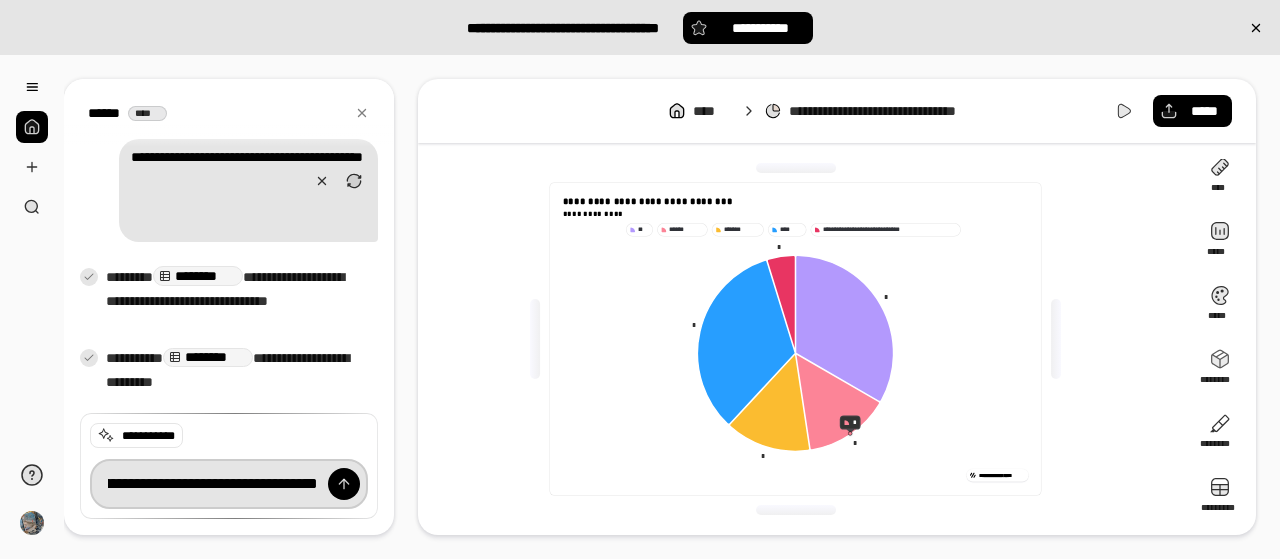 scroll, scrollTop: 0, scrollLeft: 518, axis: horizontal 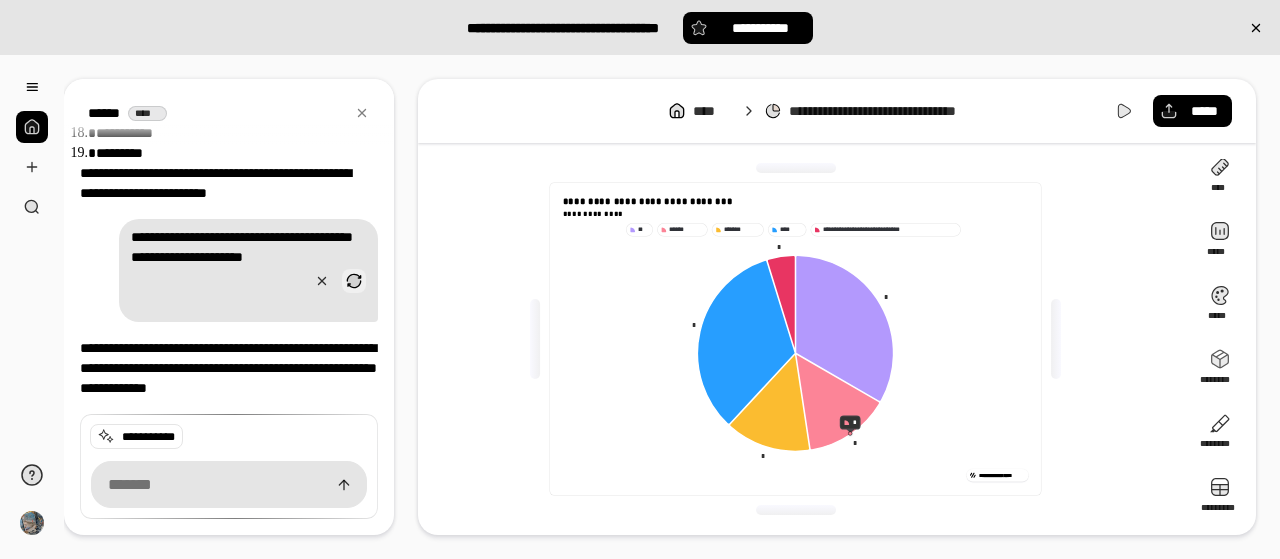 click at bounding box center [354, 281] 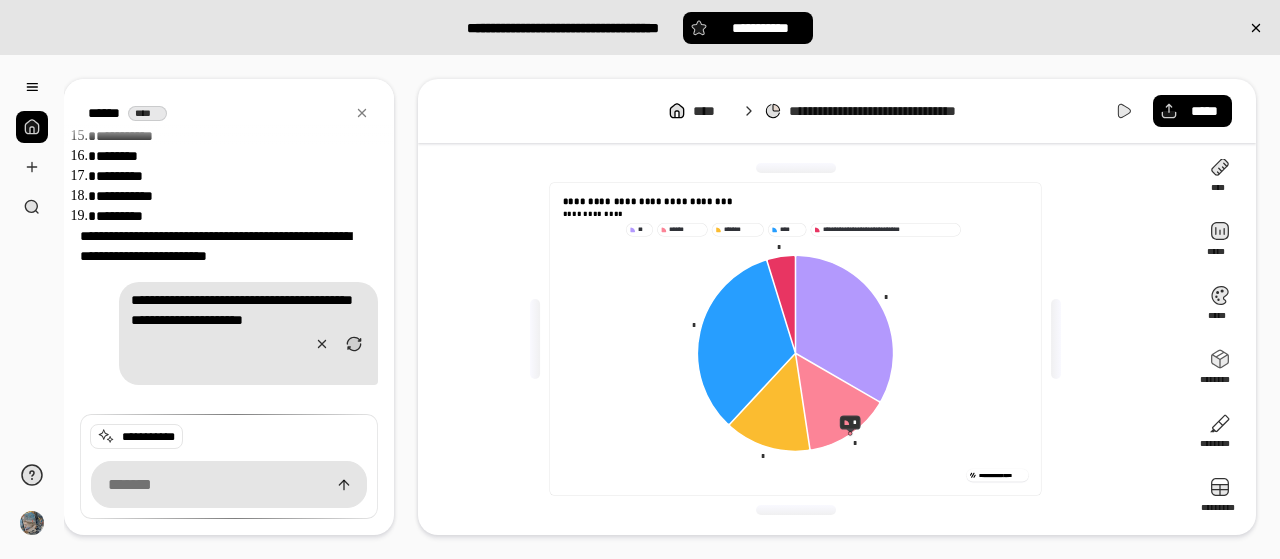 scroll, scrollTop: 3317, scrollLeft: 0, axis: vertical 